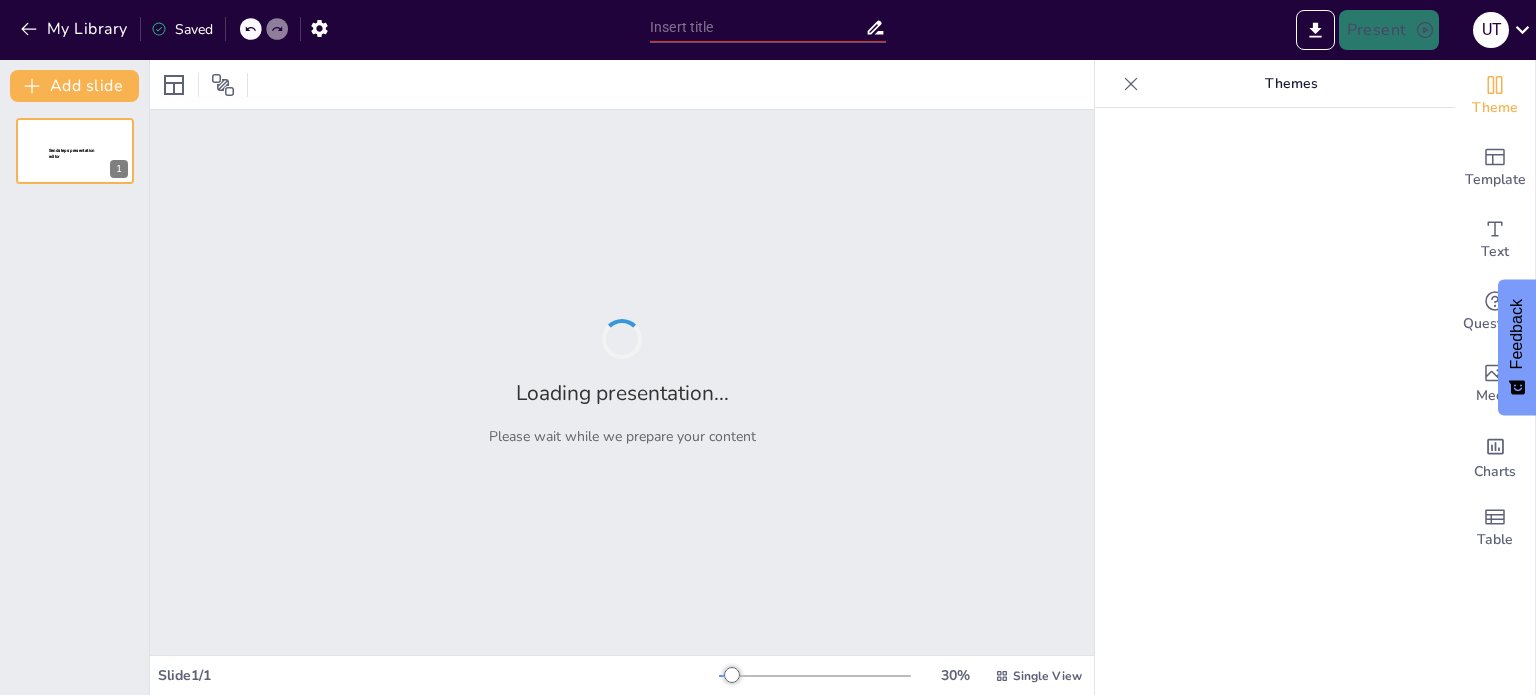 type on "Фінансовий звіт Новооржицької селищної ради: Аналіз доходів та видатків за перше півріччя [DATE] року" 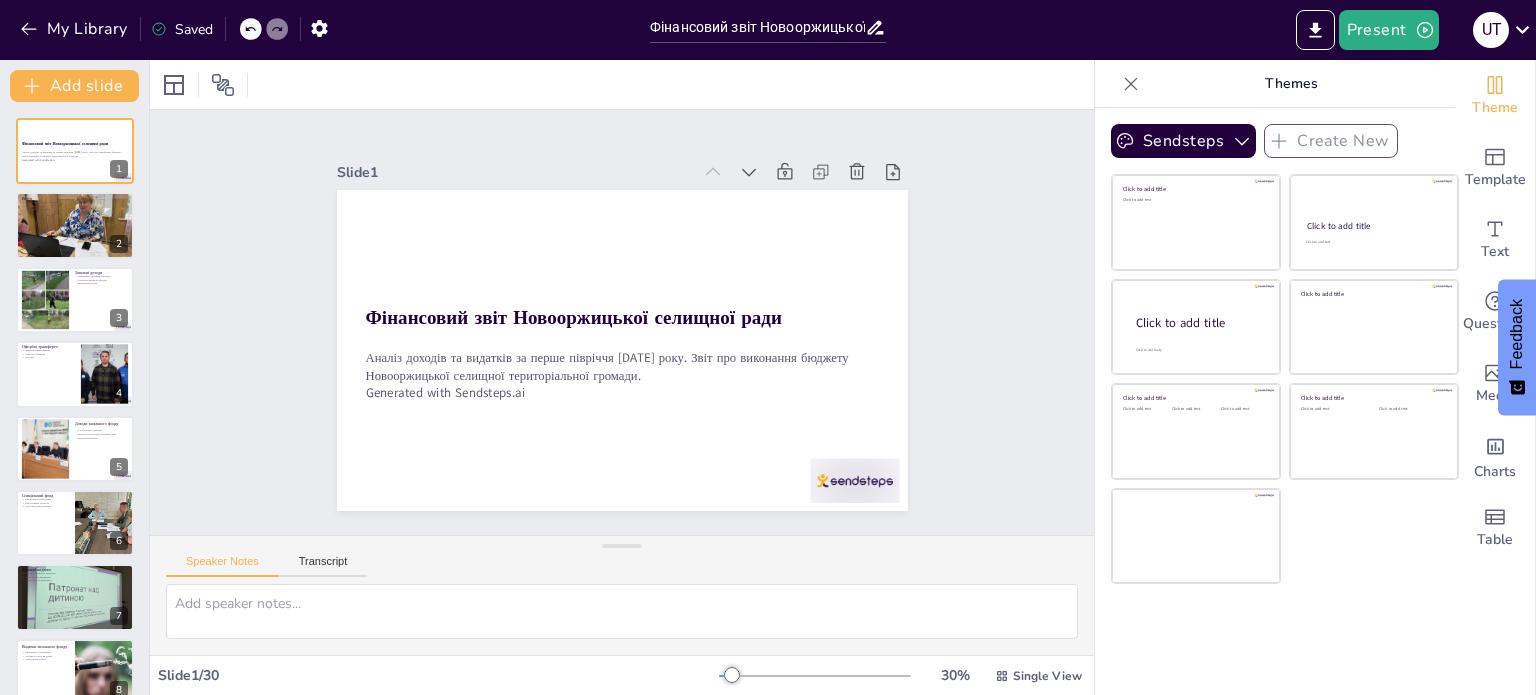 checkbox on "true" 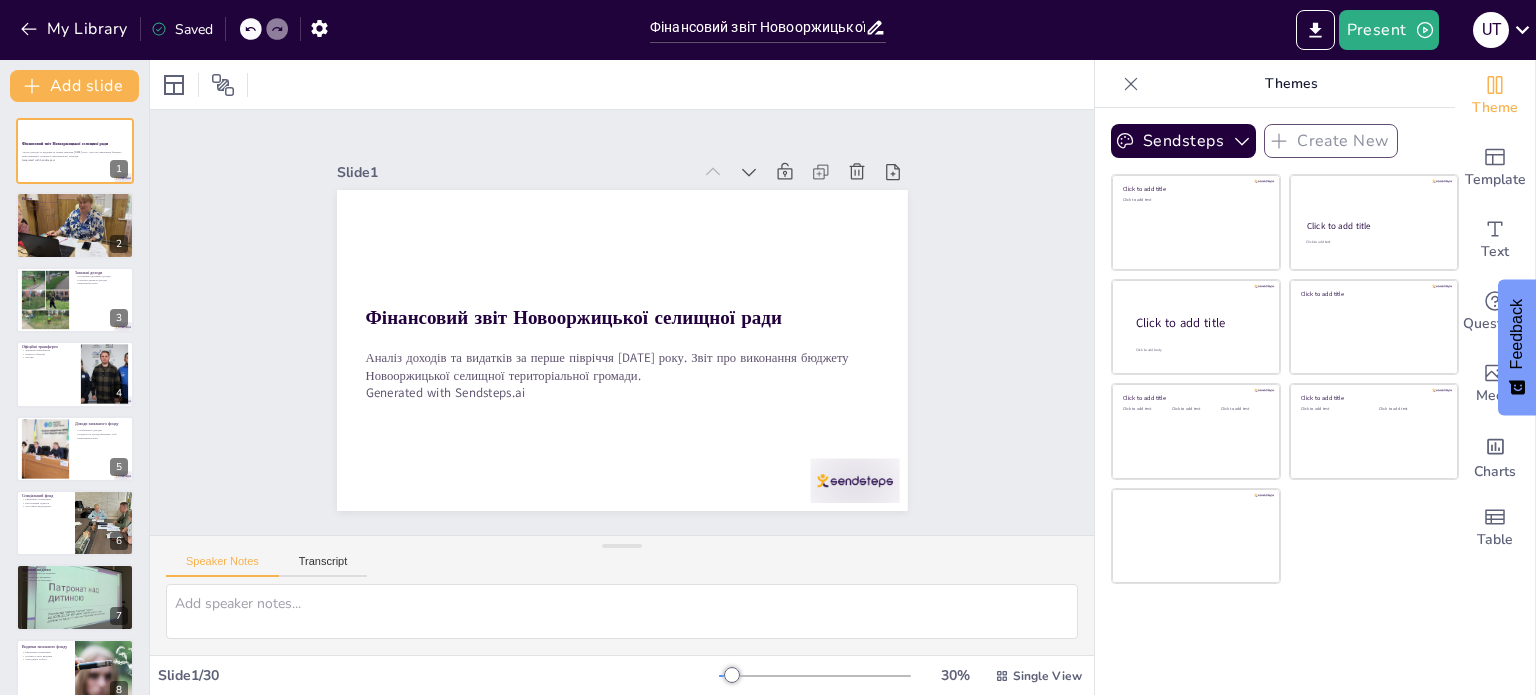 checkbox on "true" 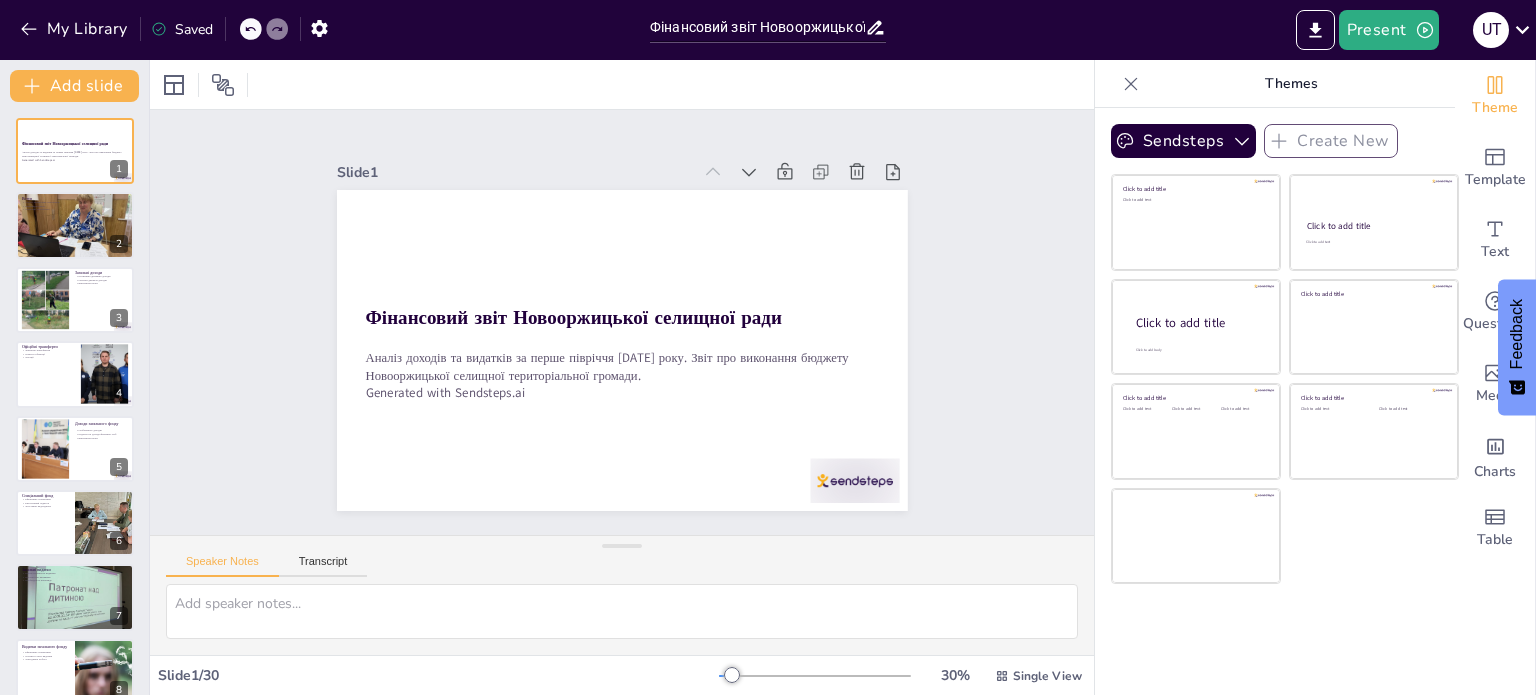 scroll, scrollTop: 0, scrollLeft: 0, axis: both 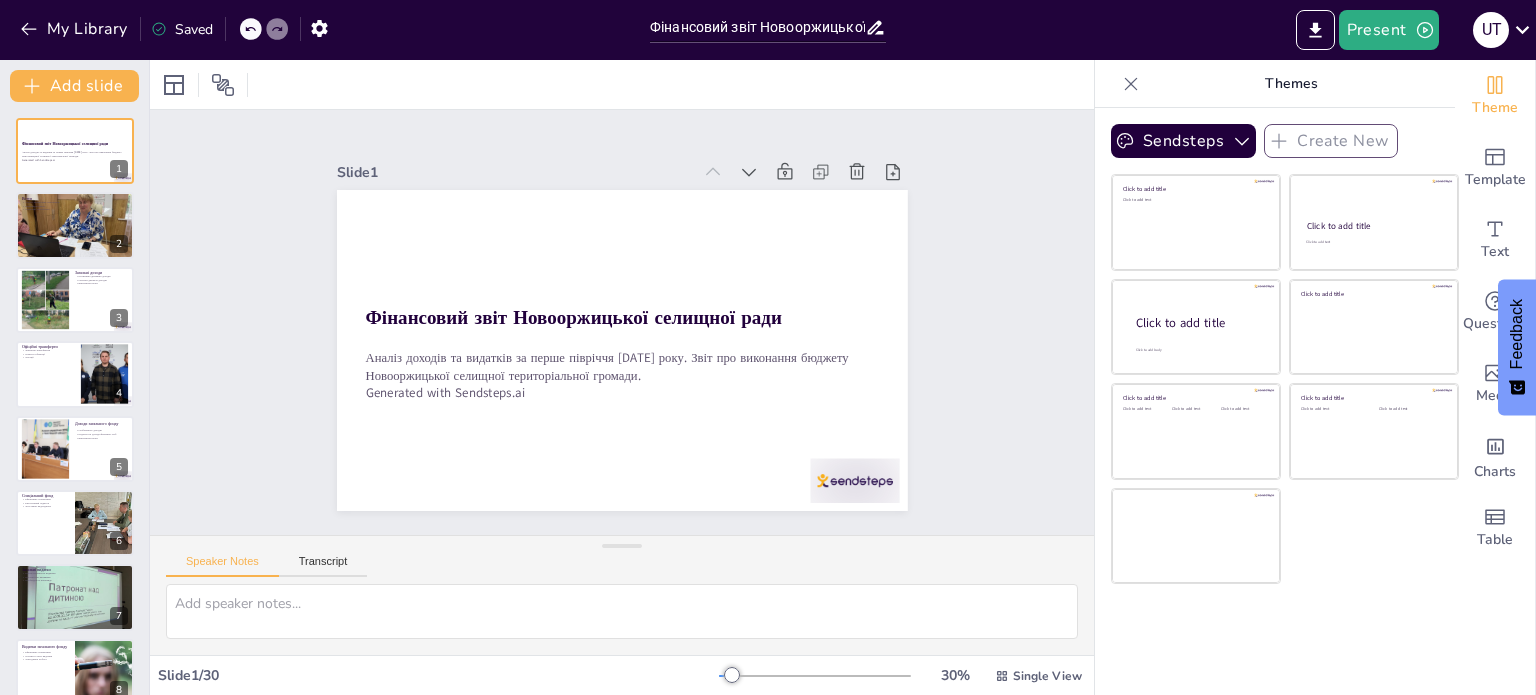 checkbox on "true" 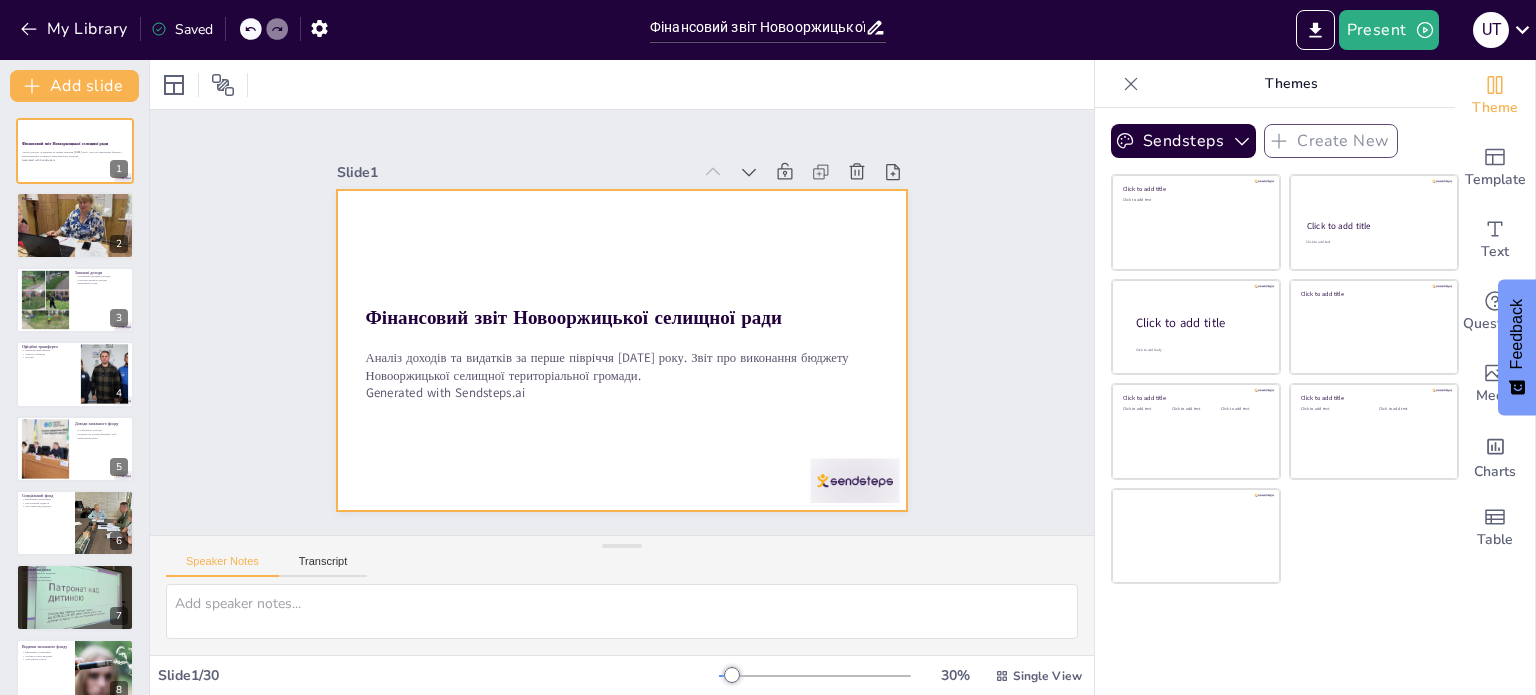 checkbox on "true" 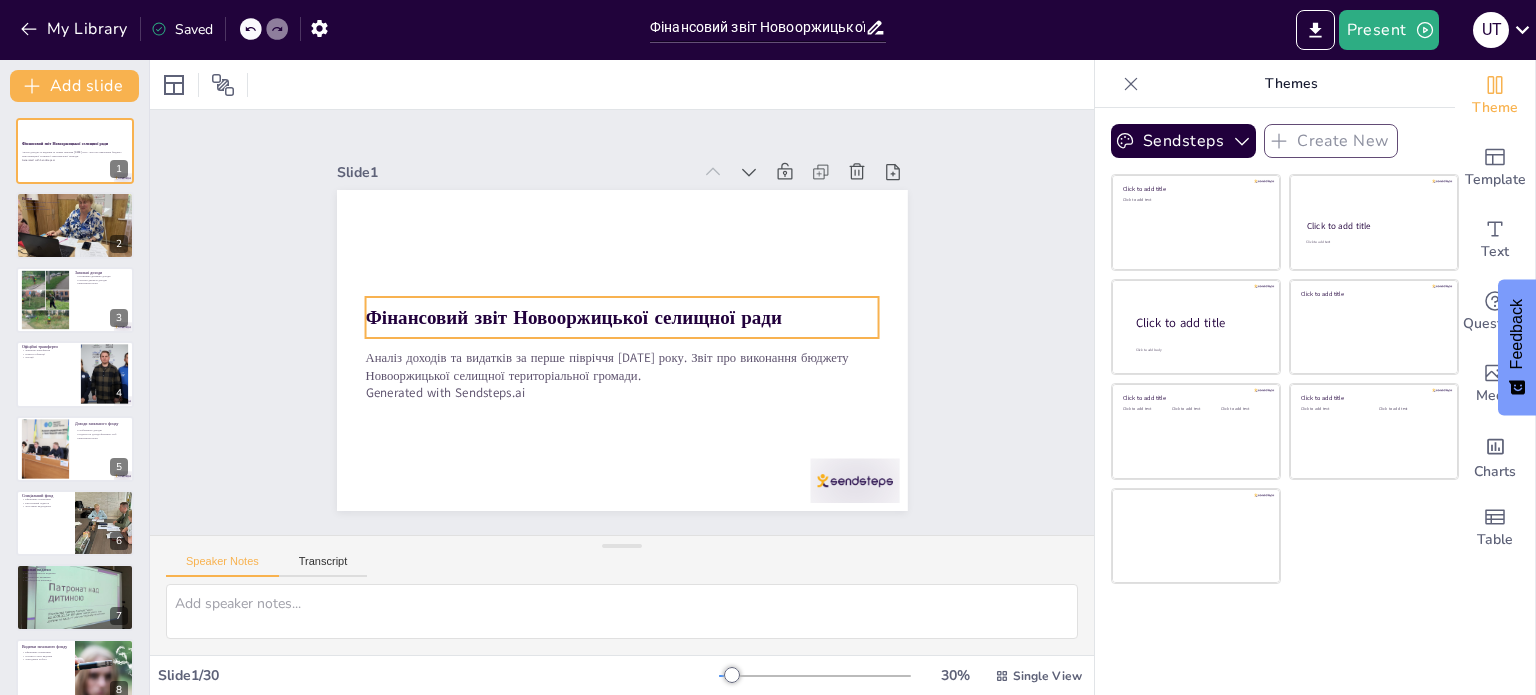 checkbox on "true" 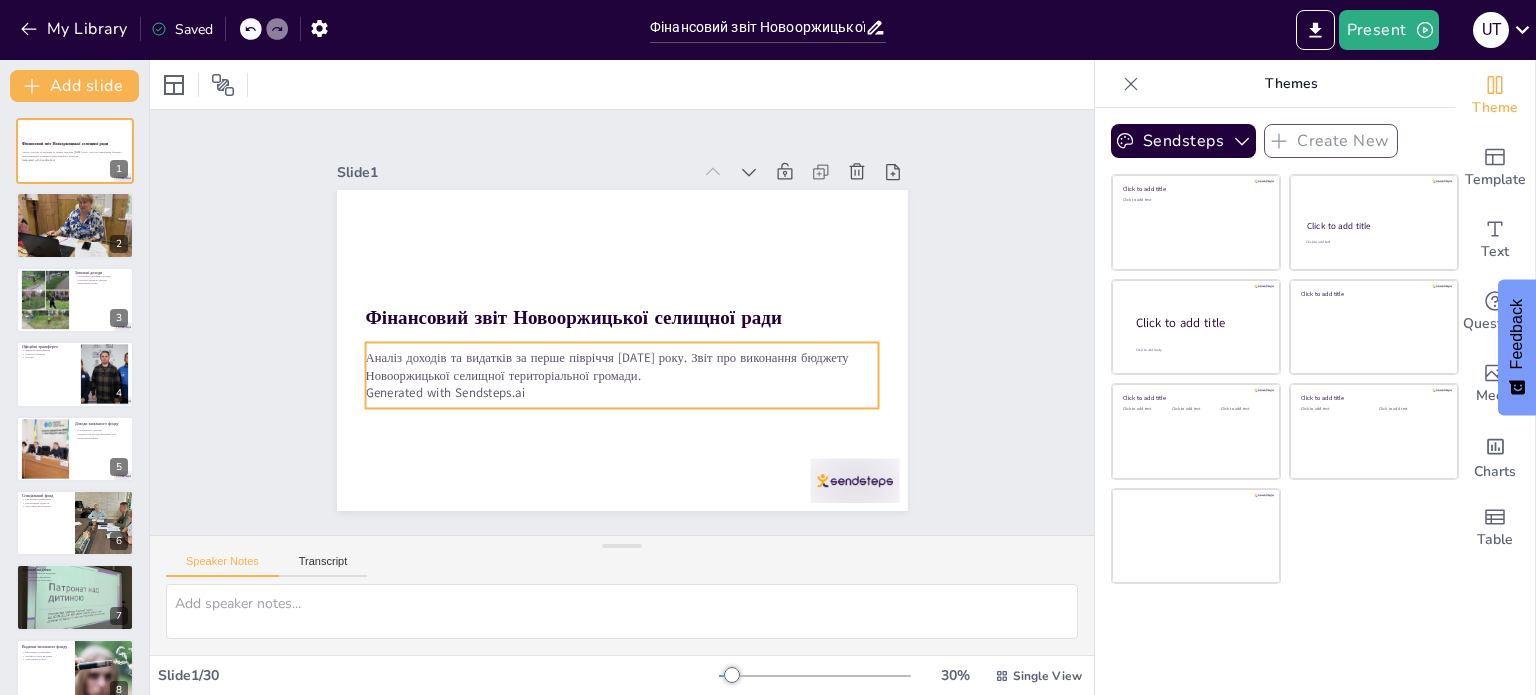 checkbox on "true" 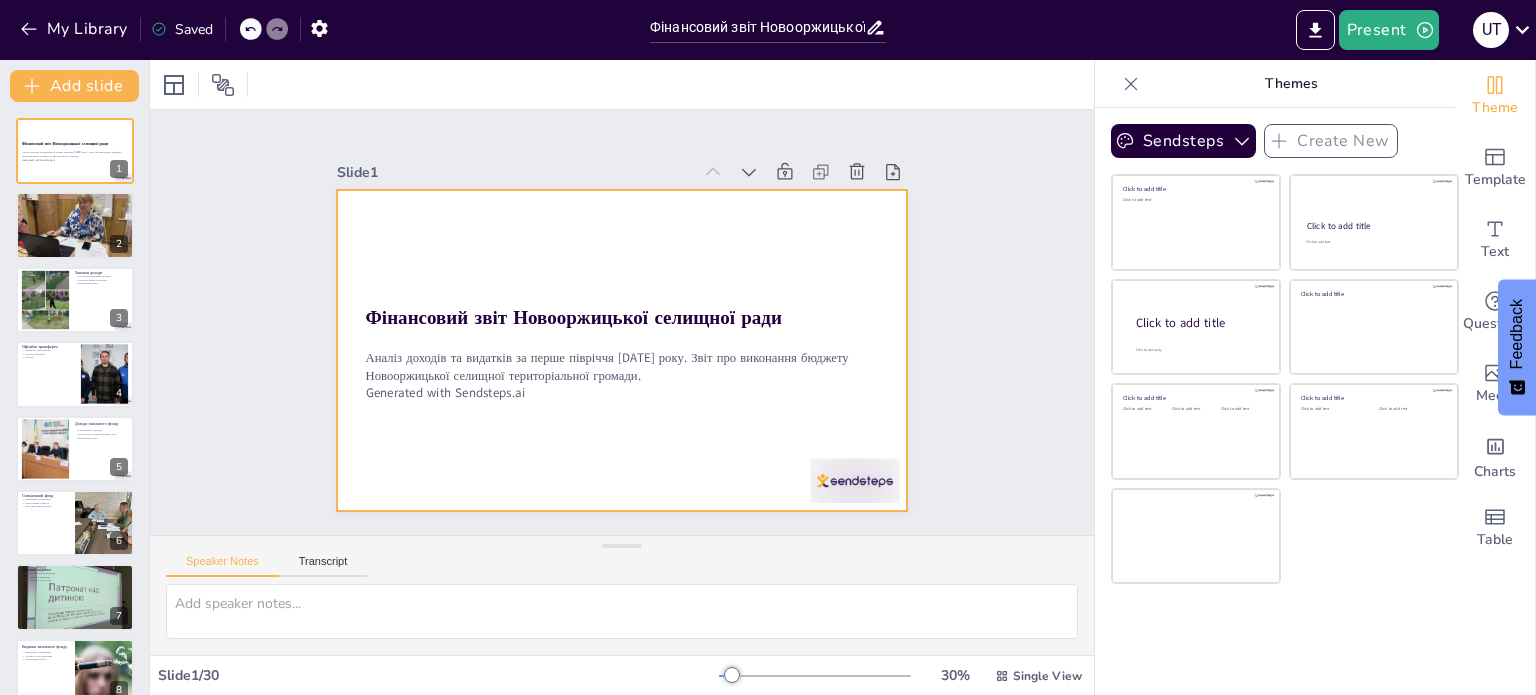 checkbox on "true" 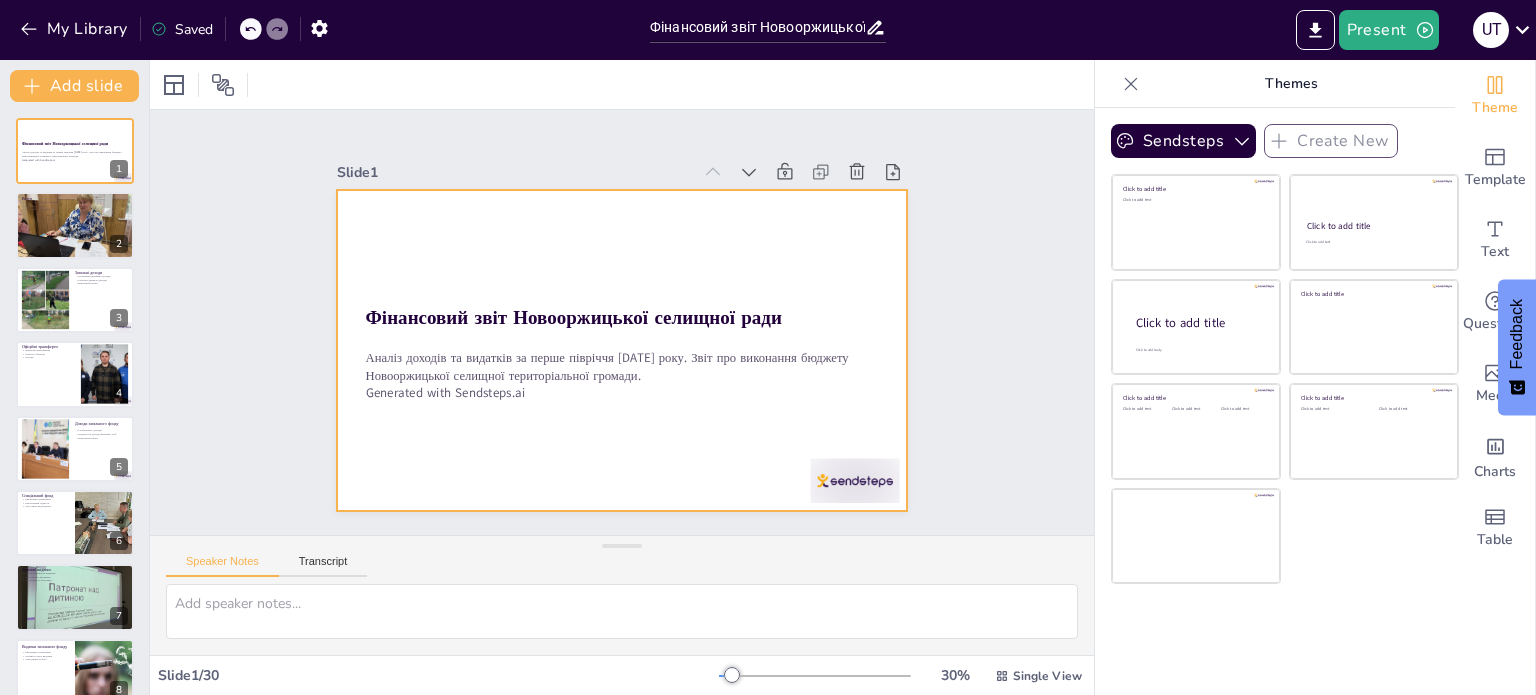 checkbox on "true" 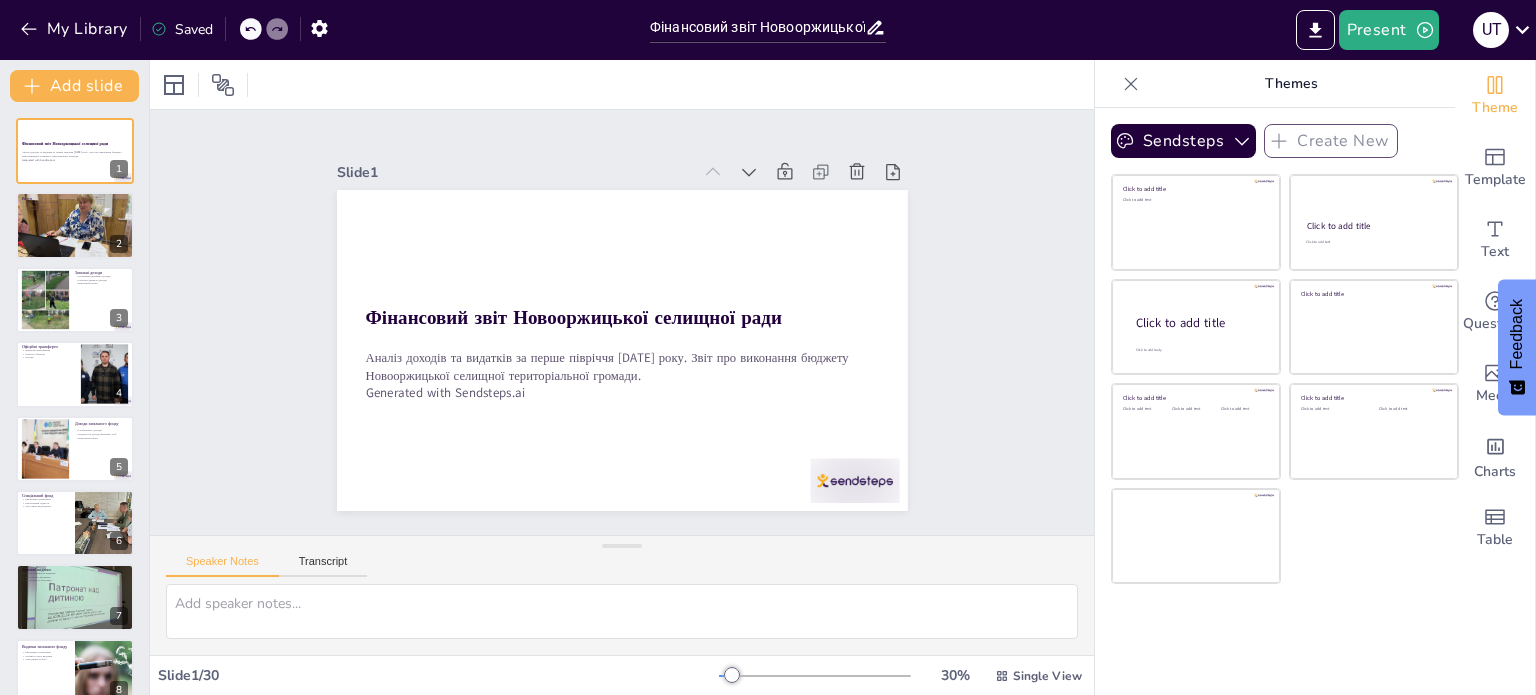 checkbox on "true" 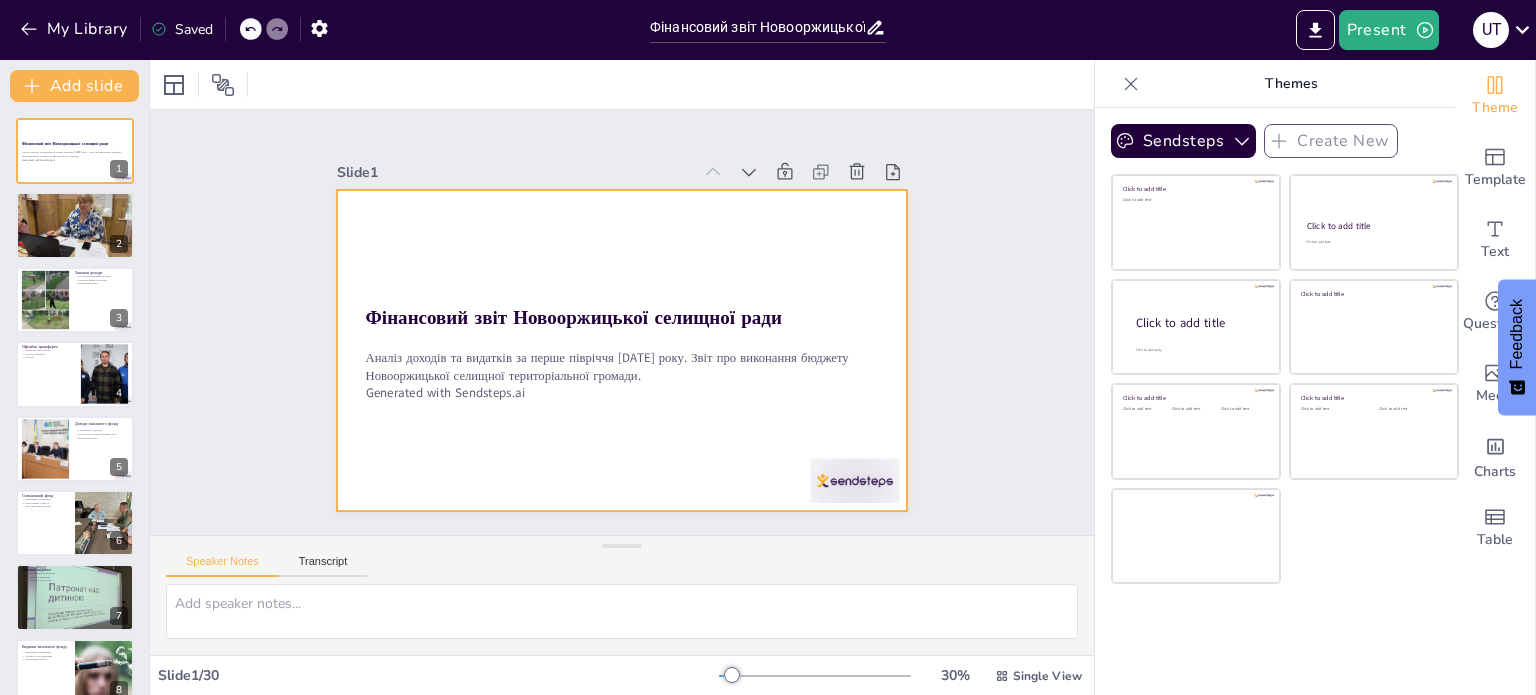 checkbox on "true" 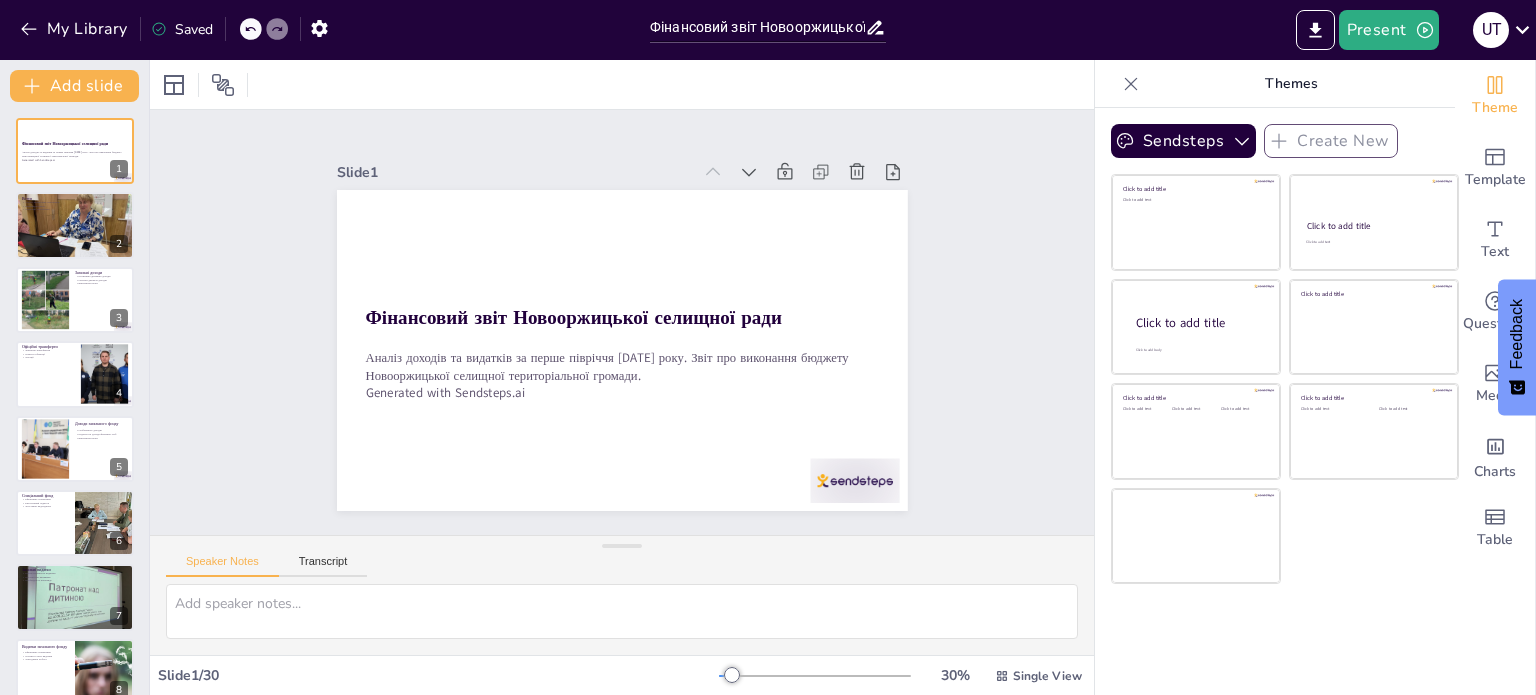 checkbox on "true" 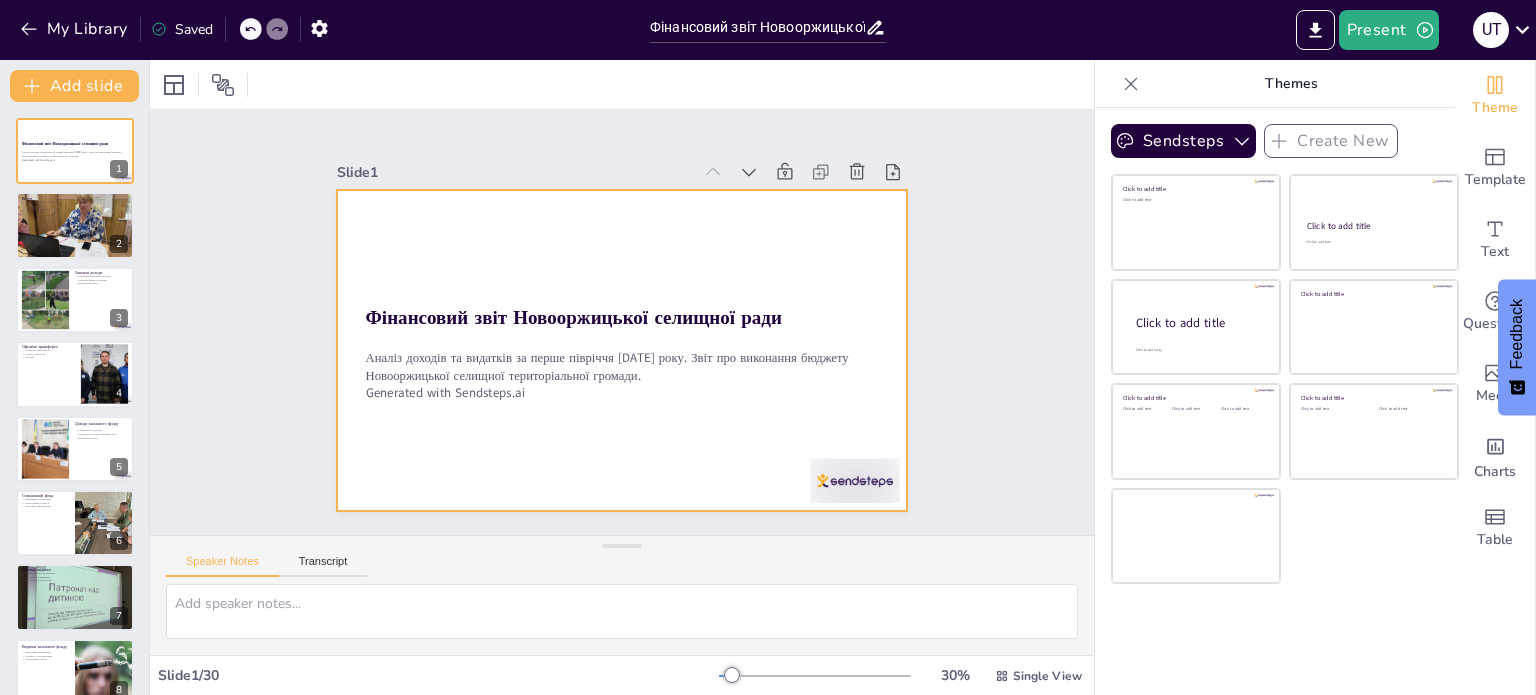 checkbox on "true" 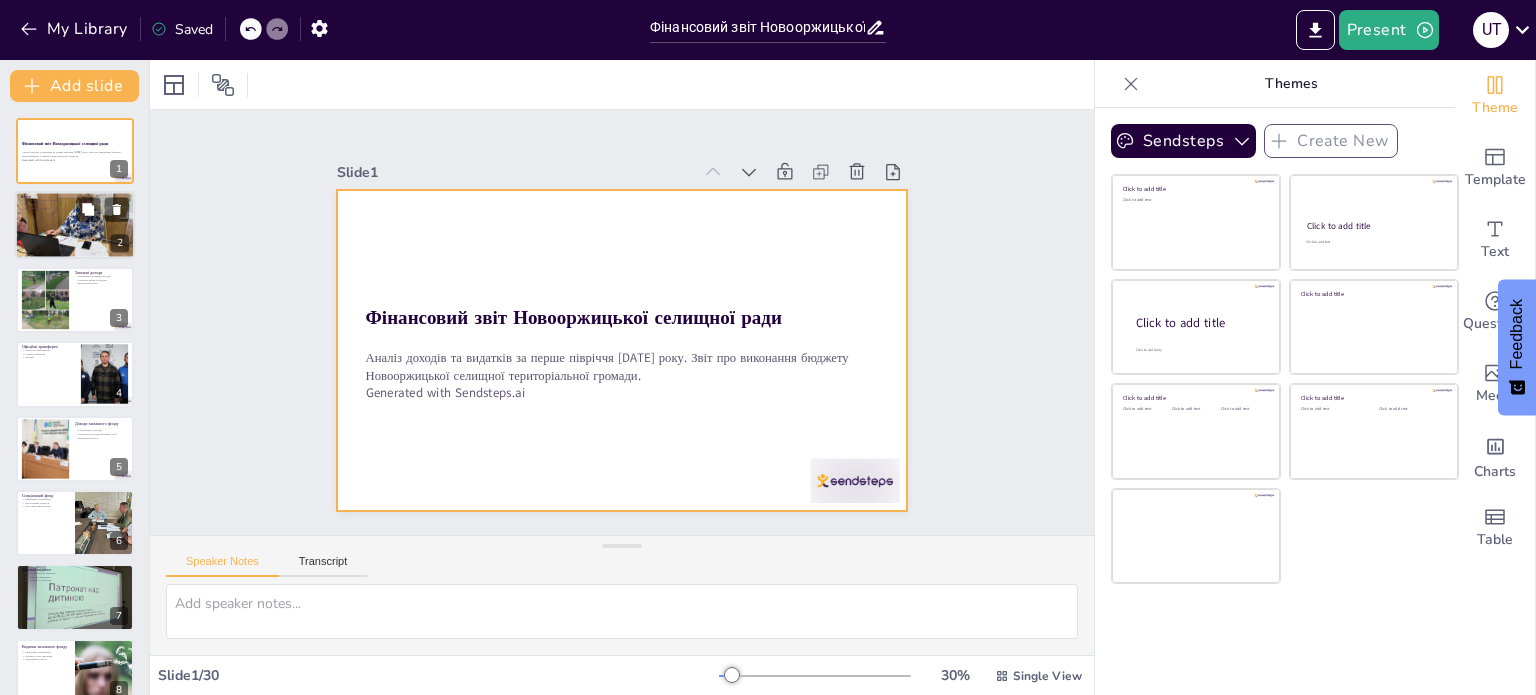 checkbox on "true" 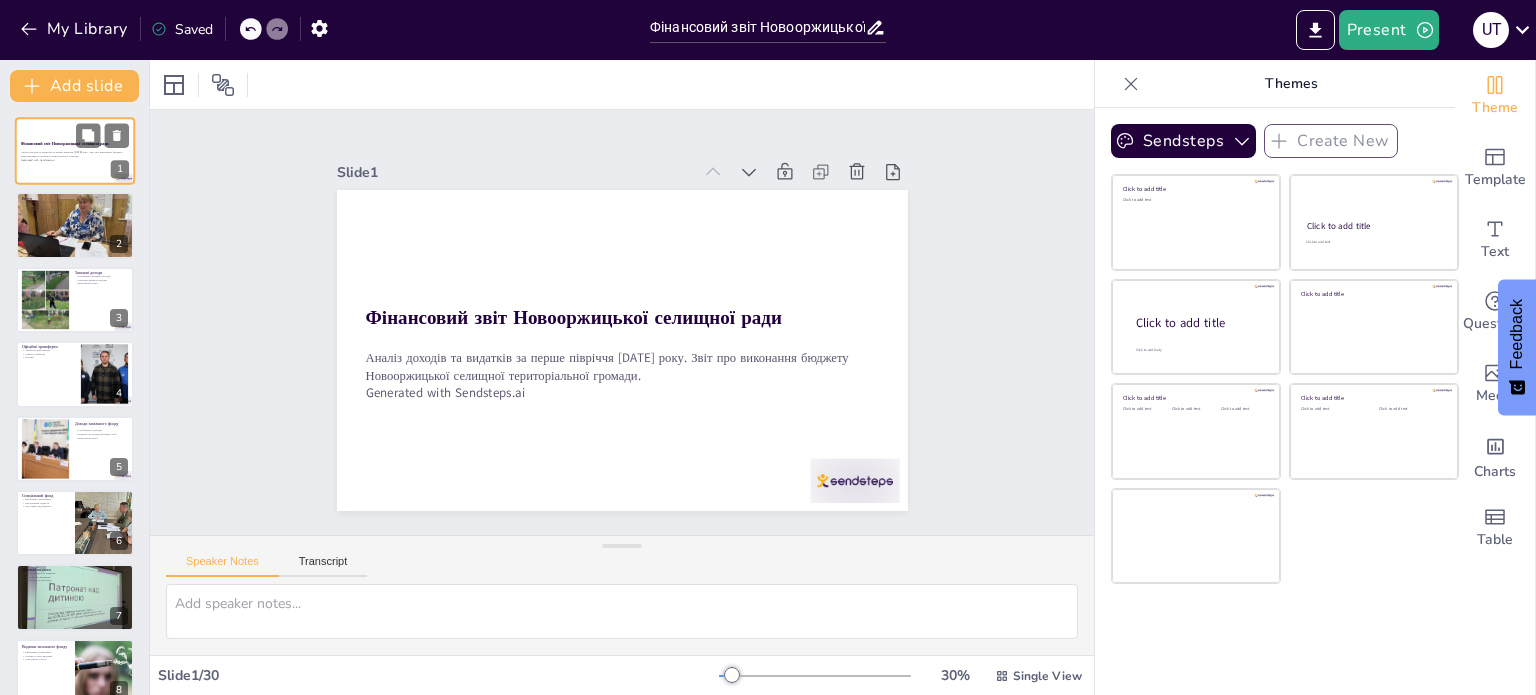 checkbox on "true" 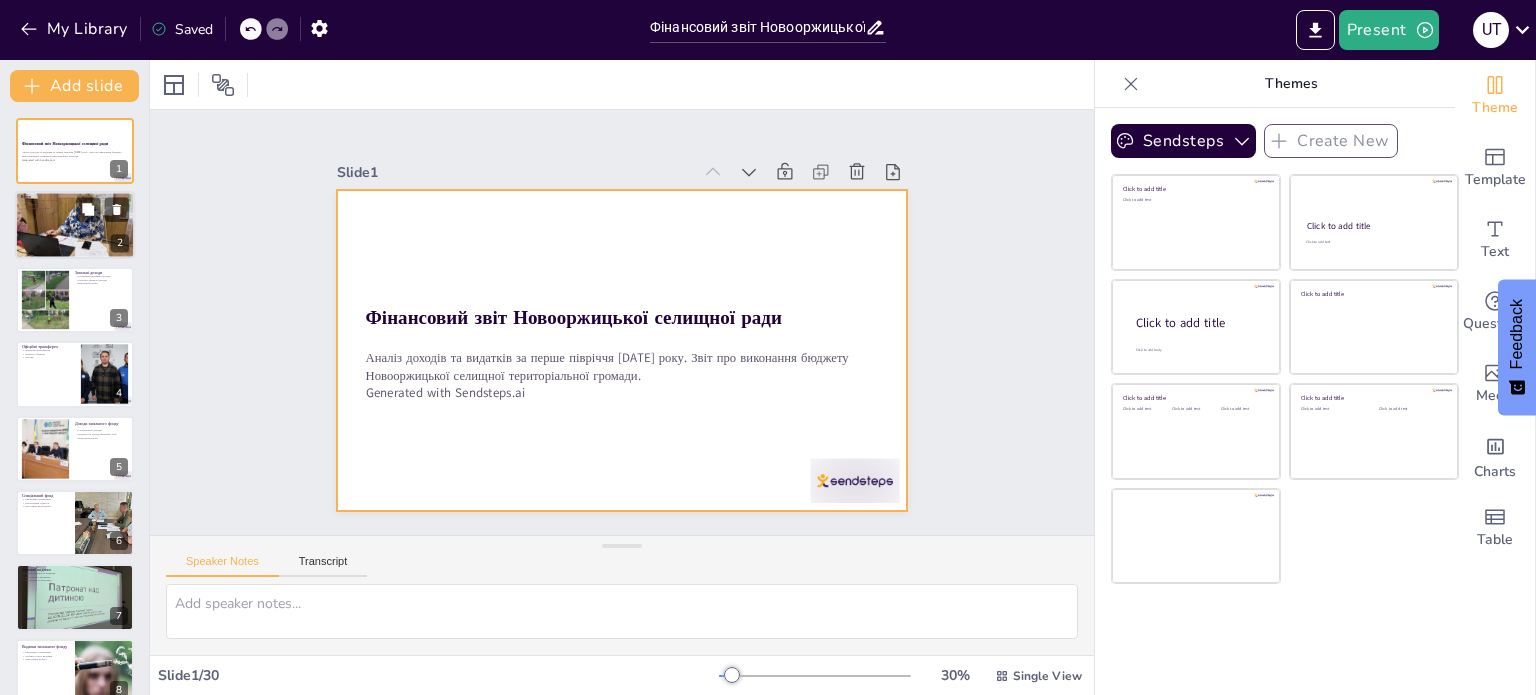 checkbox on "true" 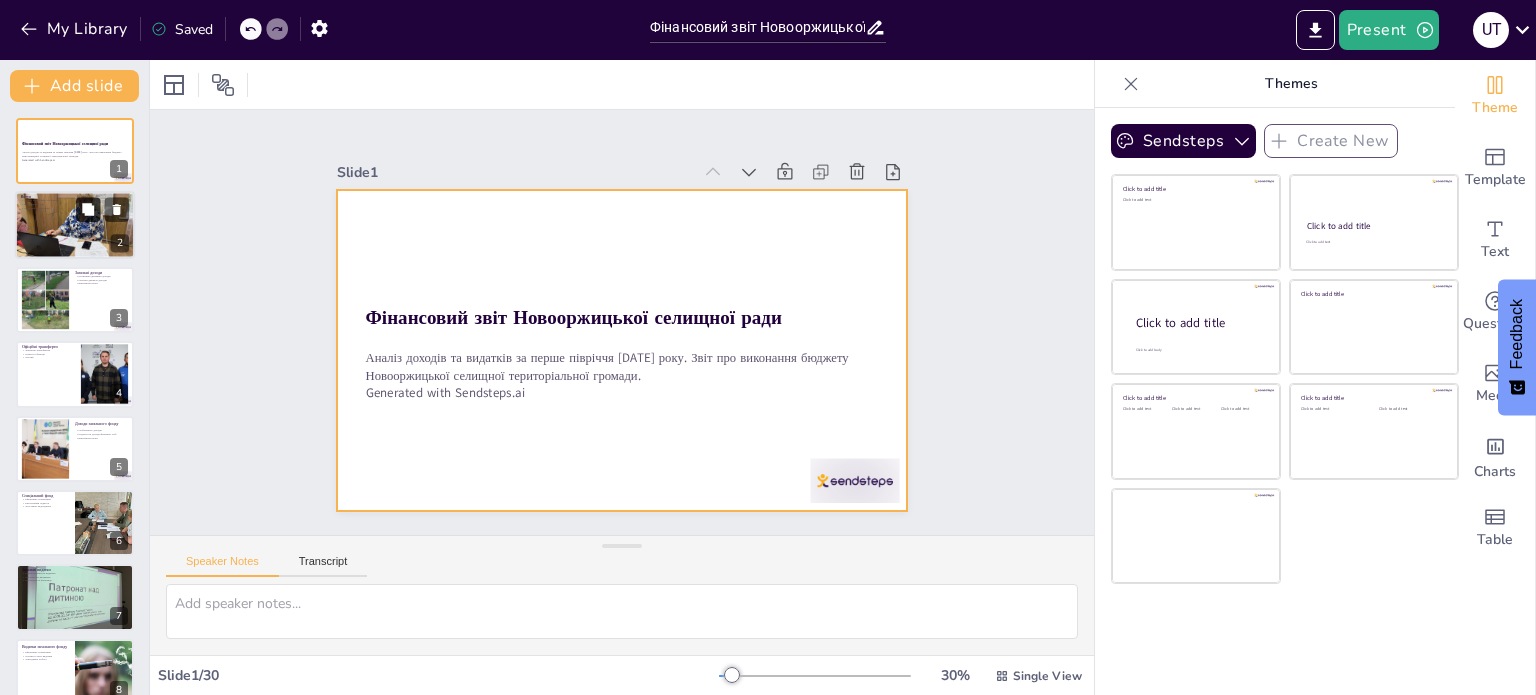 checkbox on "true" 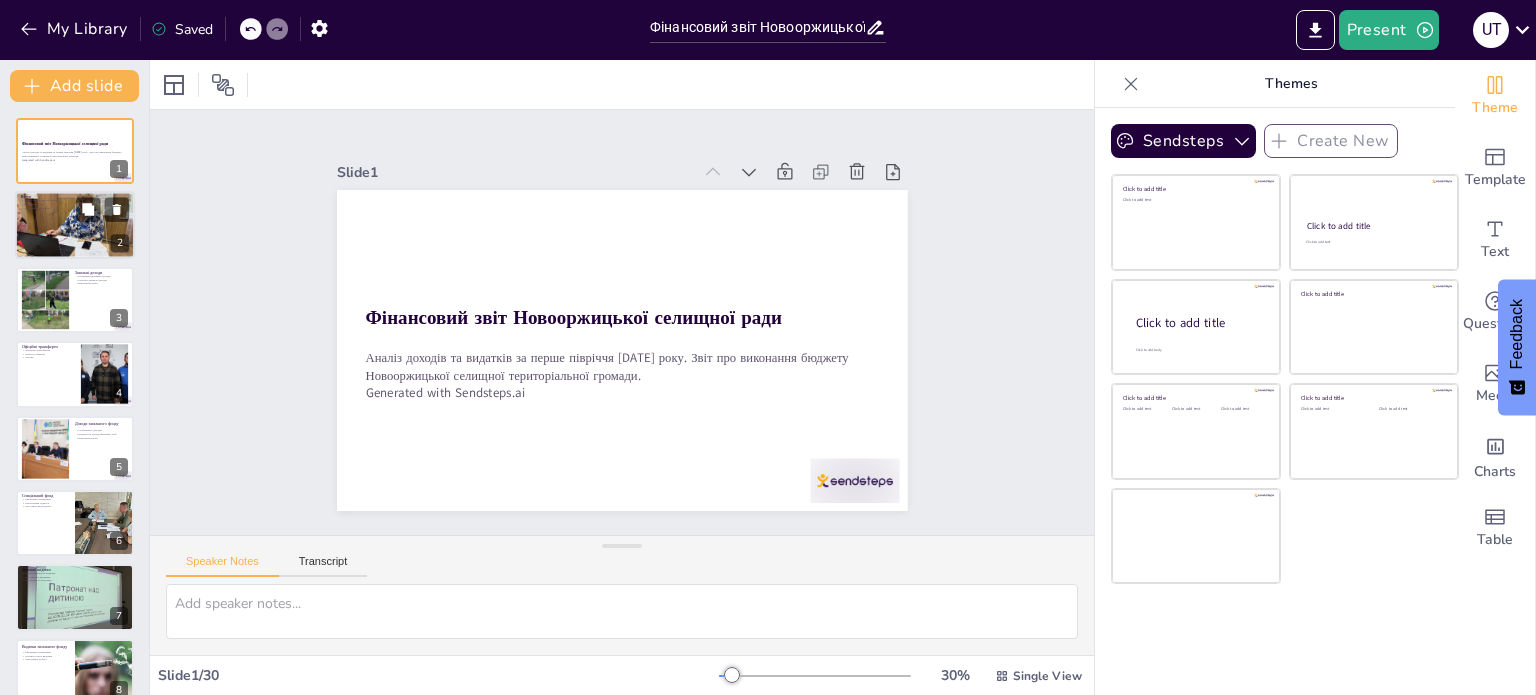 checkbox on "true" 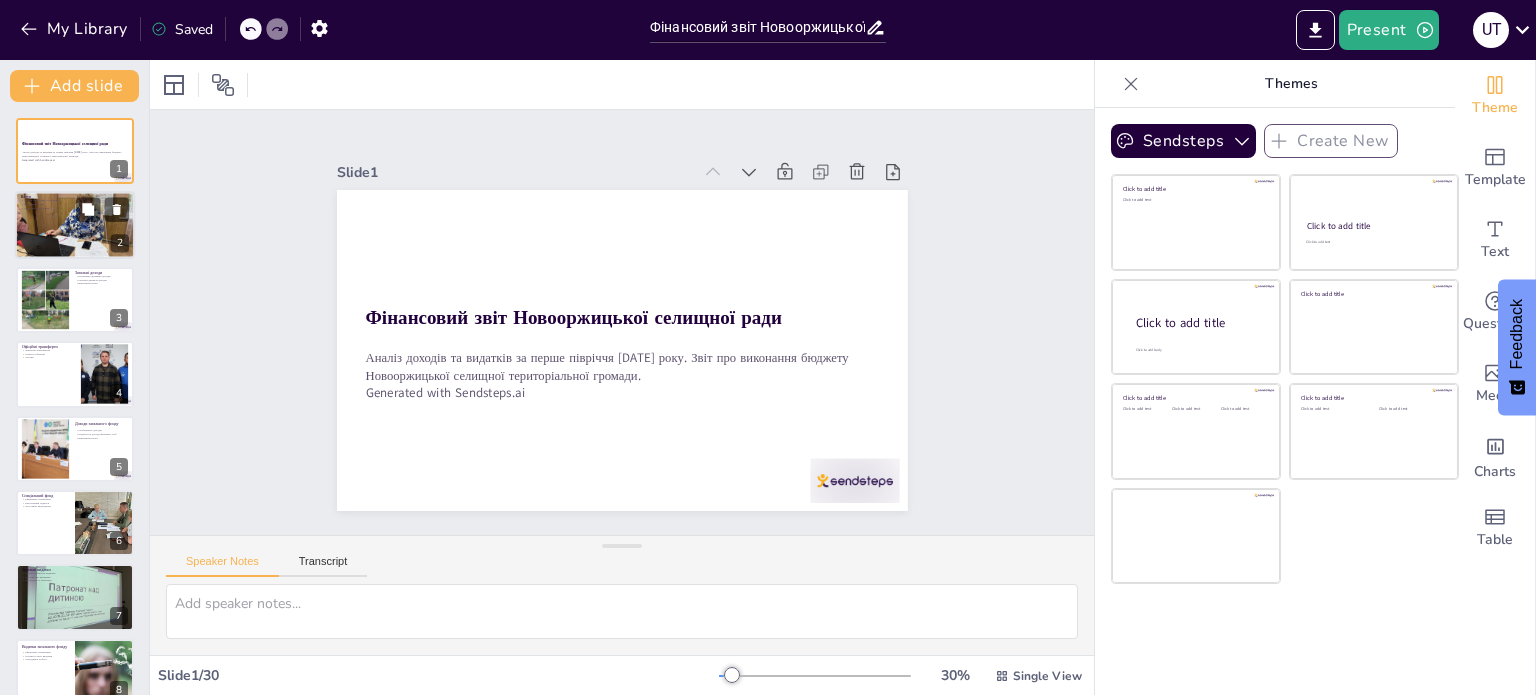 checkbox on "true" 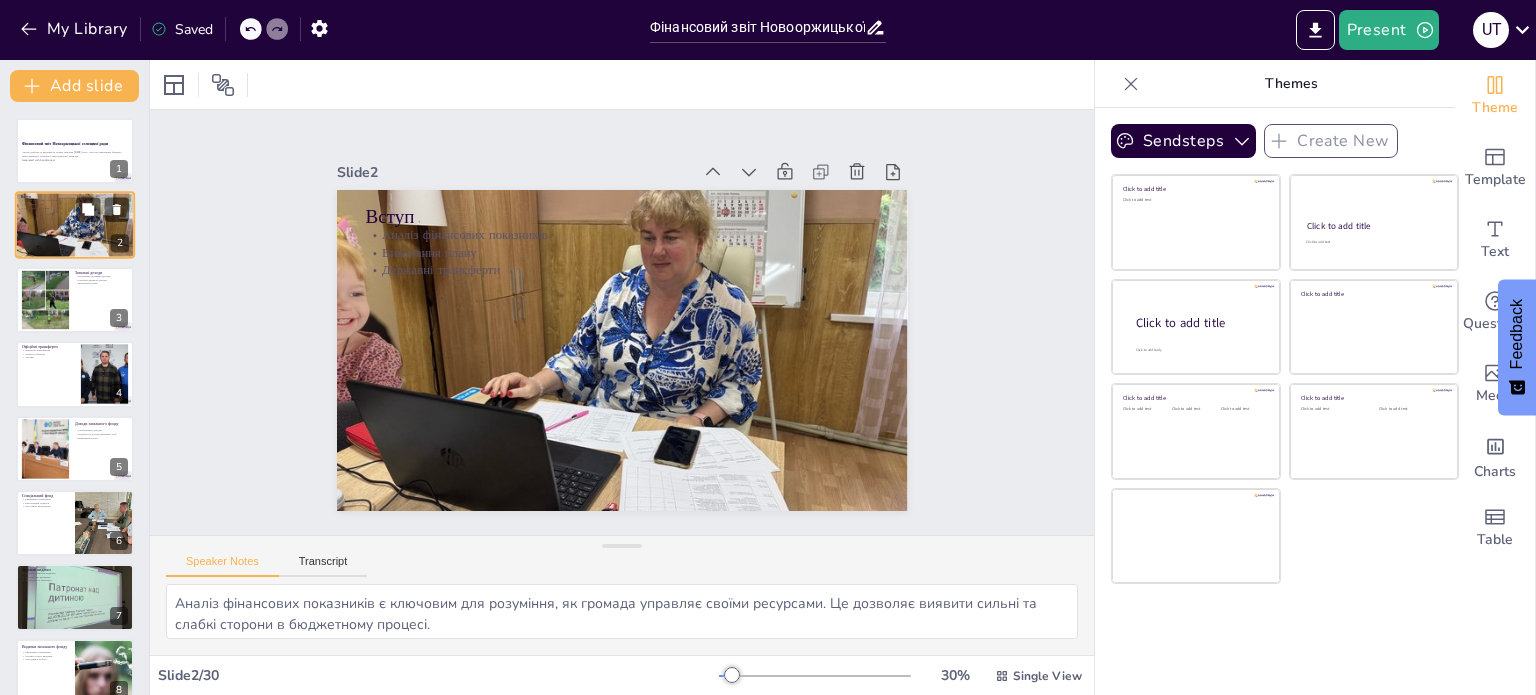 checkbox on "true" 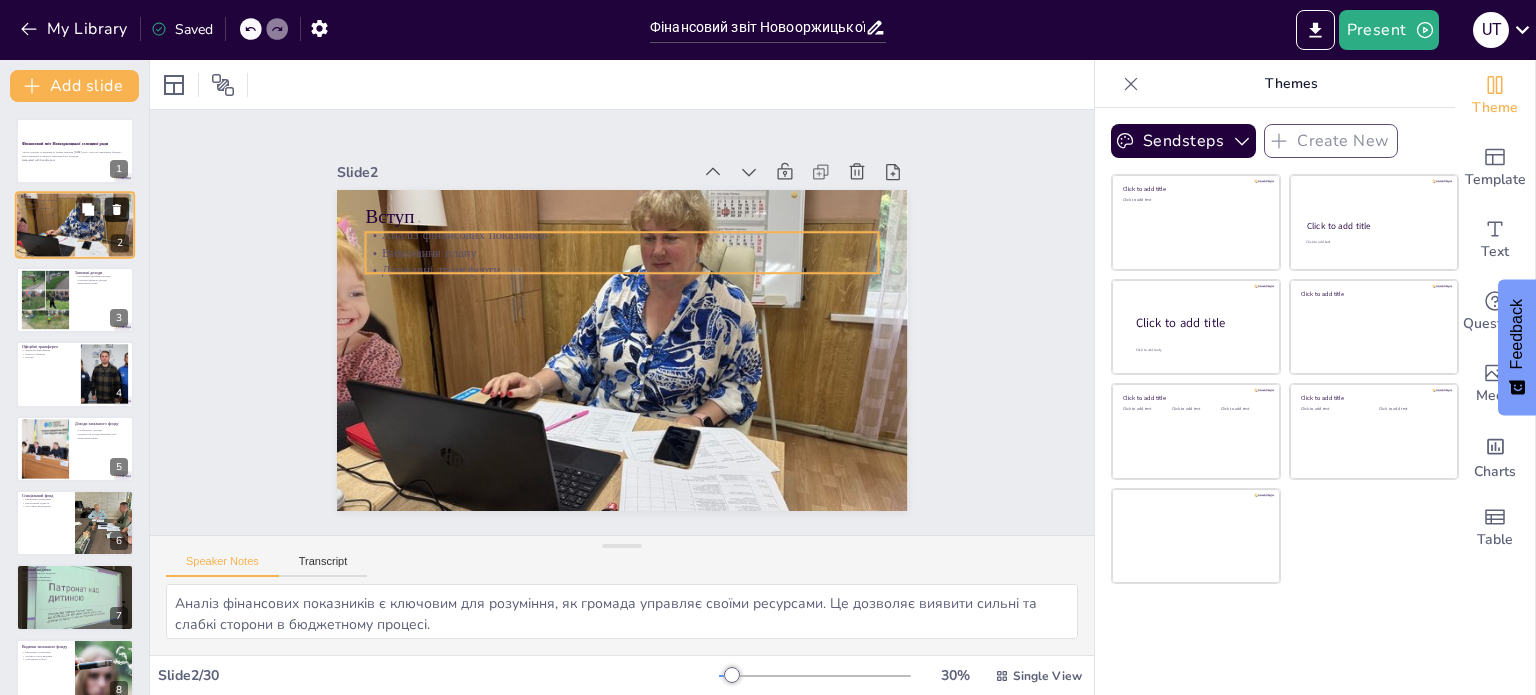 checkbox on "true" 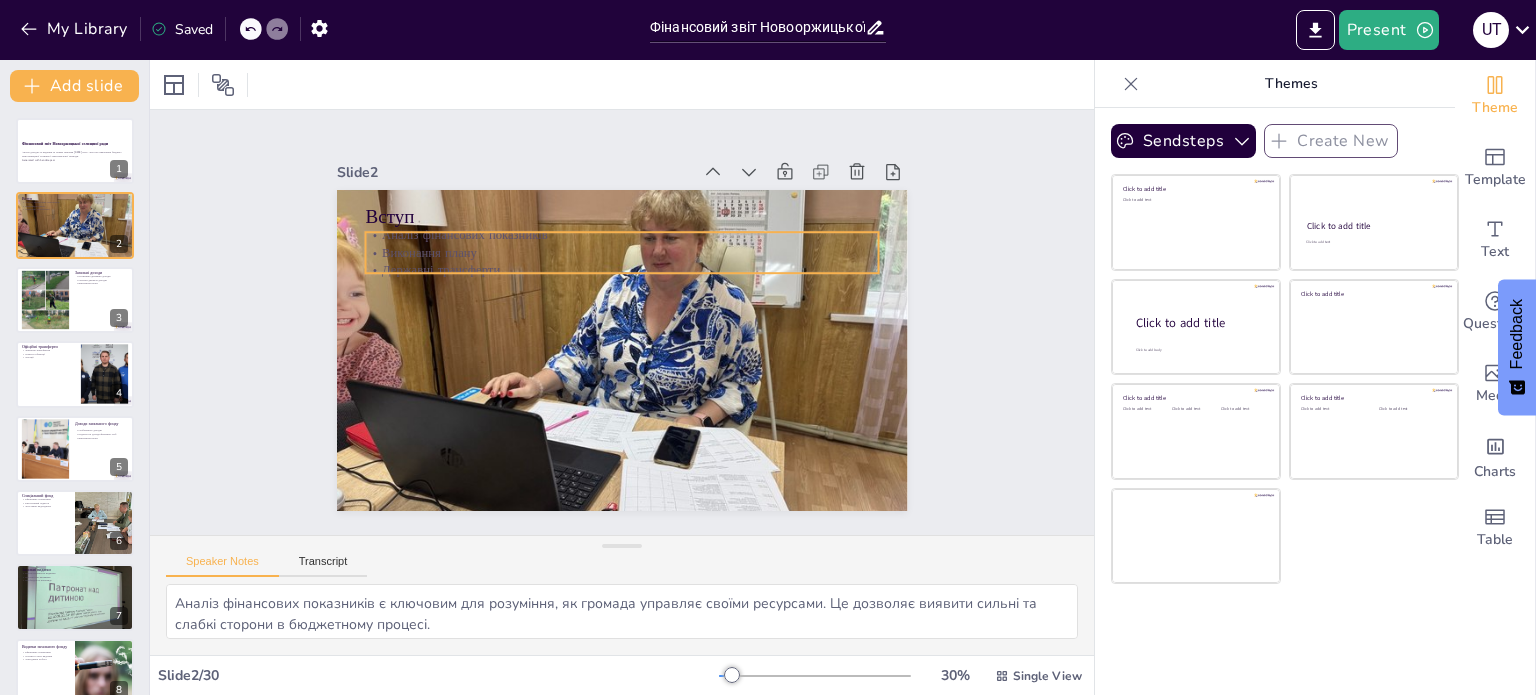checkbox on "true" 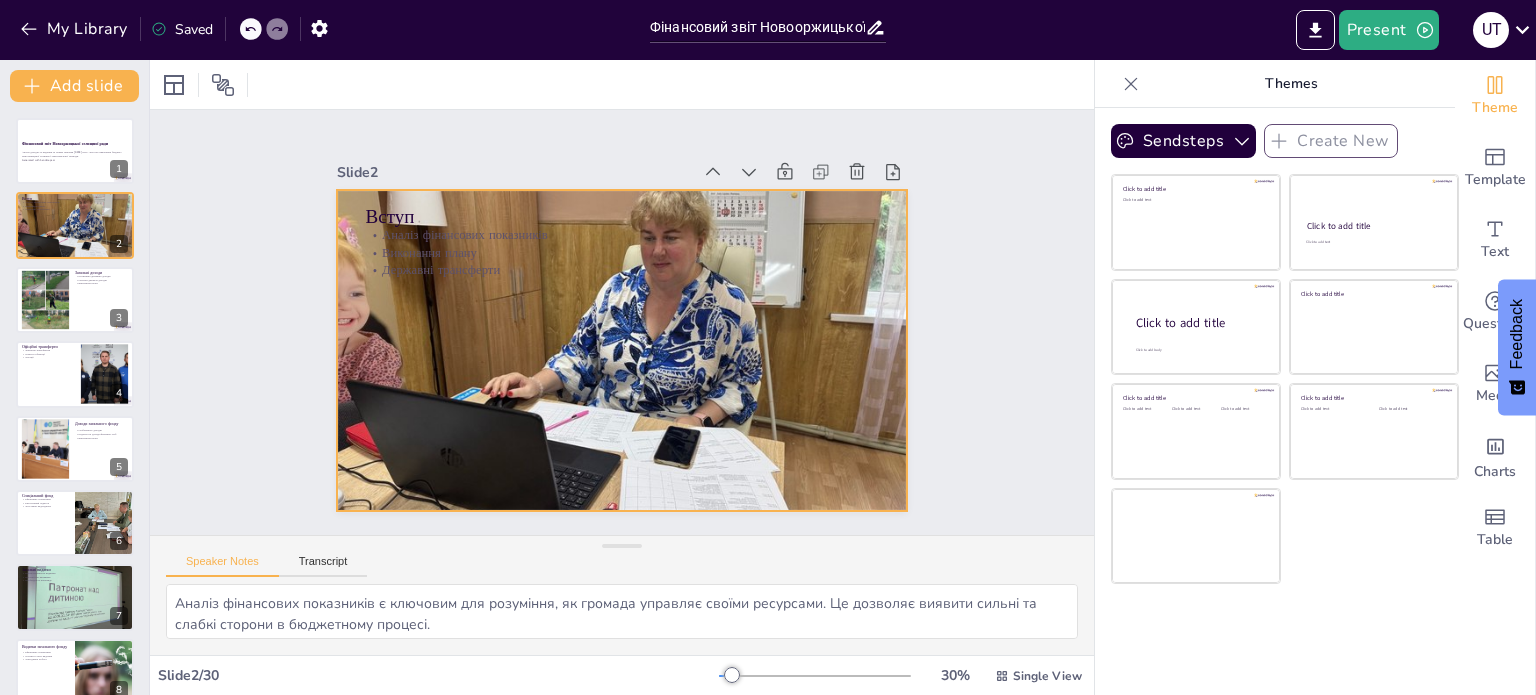 checkbox on "true" 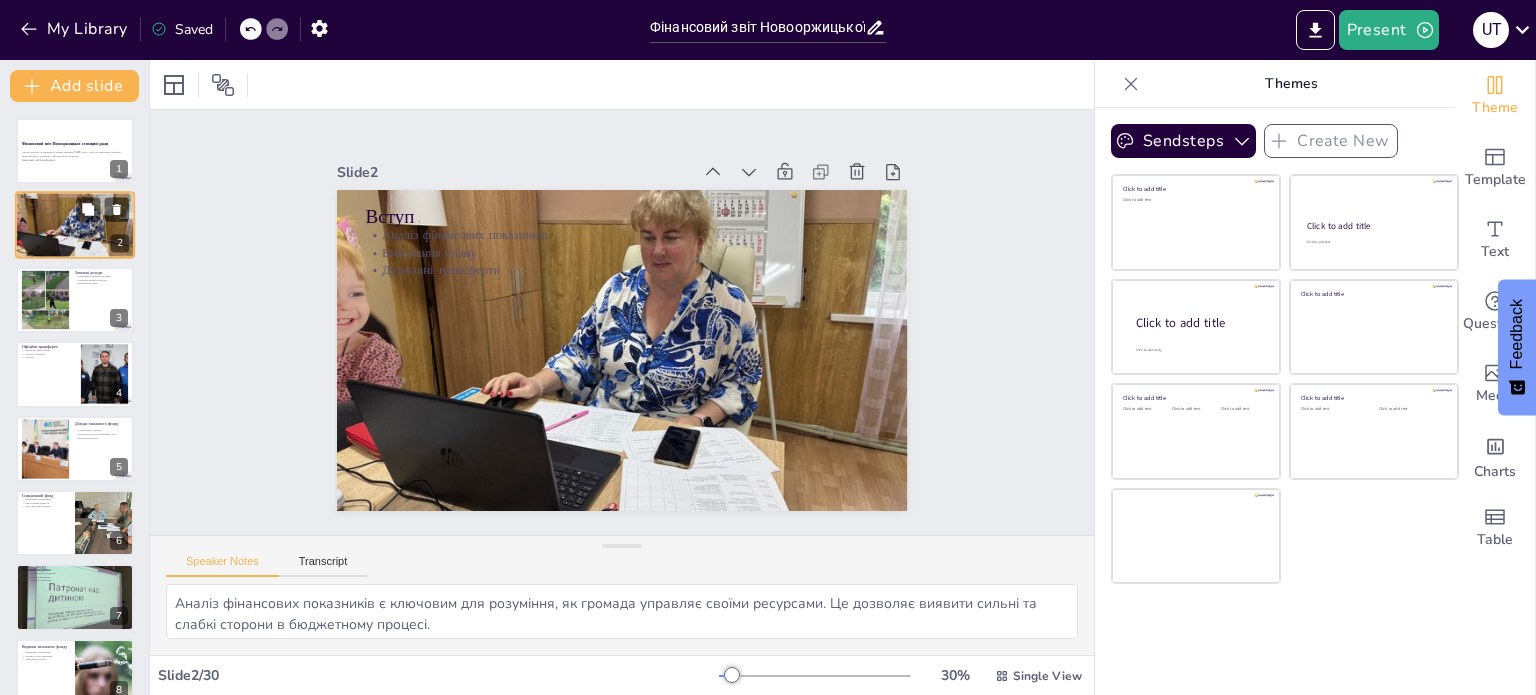 checkbox on "true" 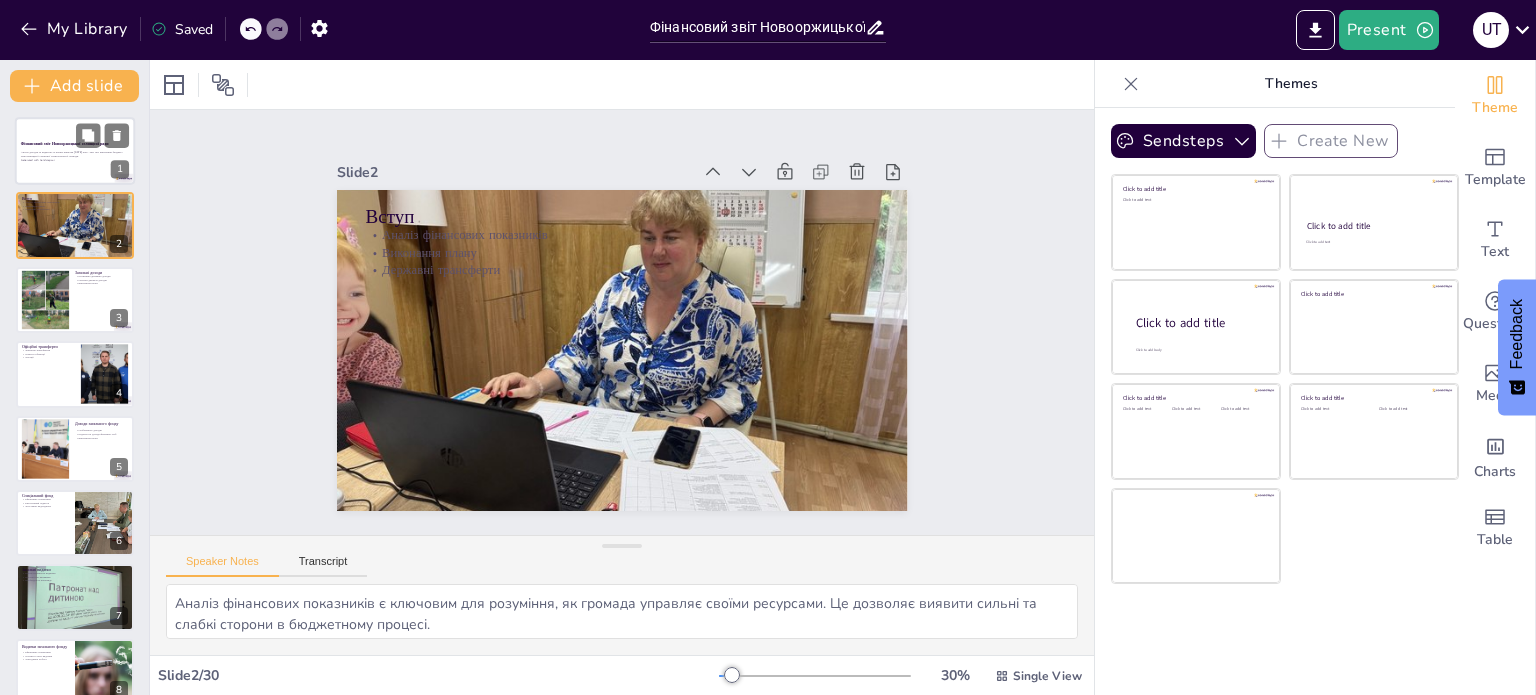 click on "Аналіз доходів та видатків за перше півріччя [DATE] року. Звіт про виконання бюджету Новооржицької селищної територіальної громади. Generated with Sendsteps.ai" at bounding box center [75, 156] 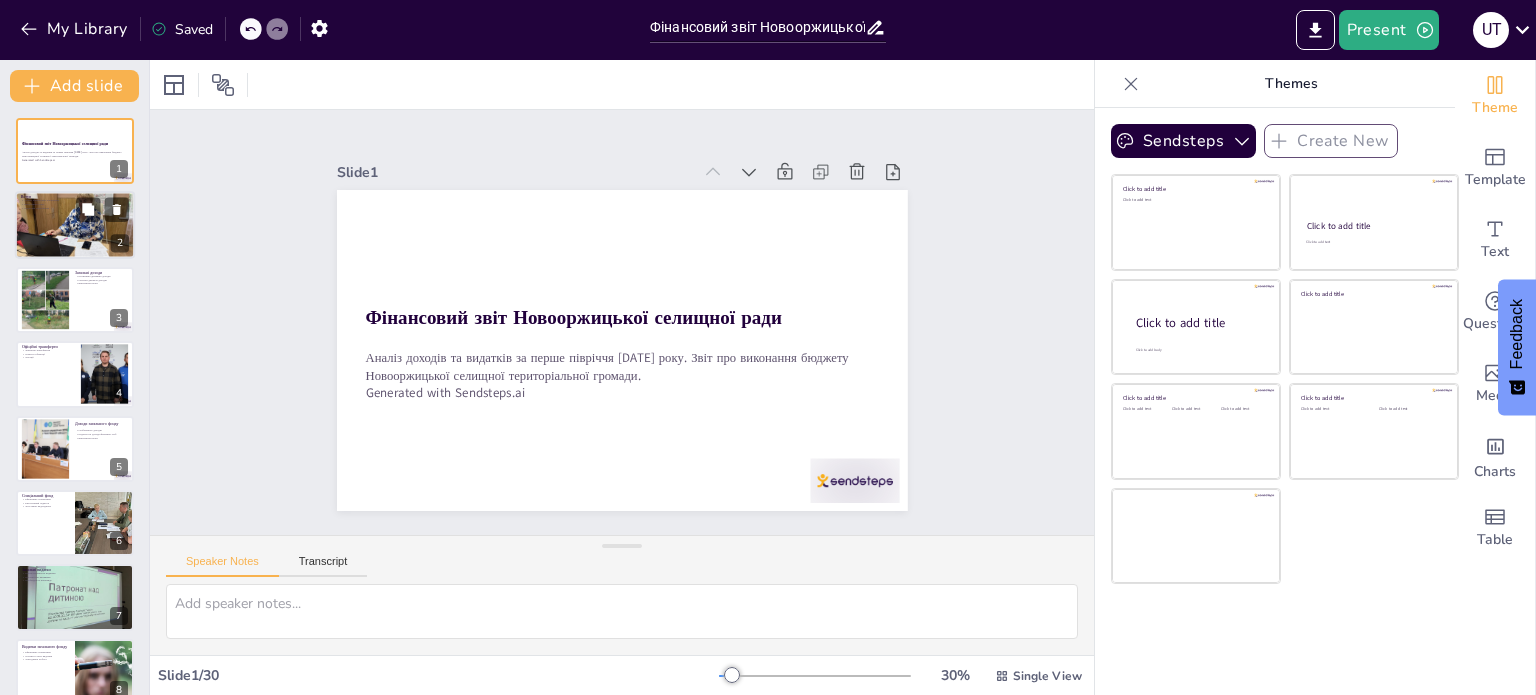 click at bounding box center (75, 225) 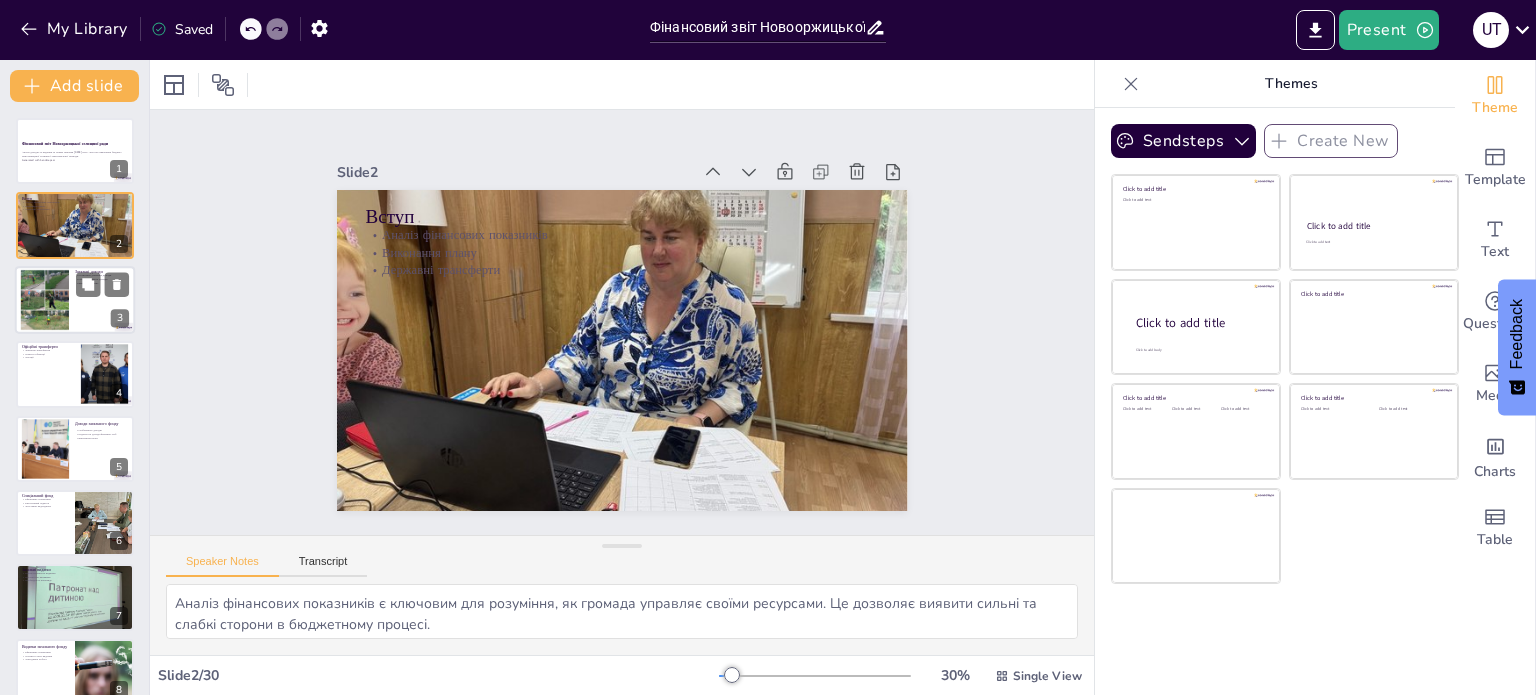 click at bounding box center [44, 299] 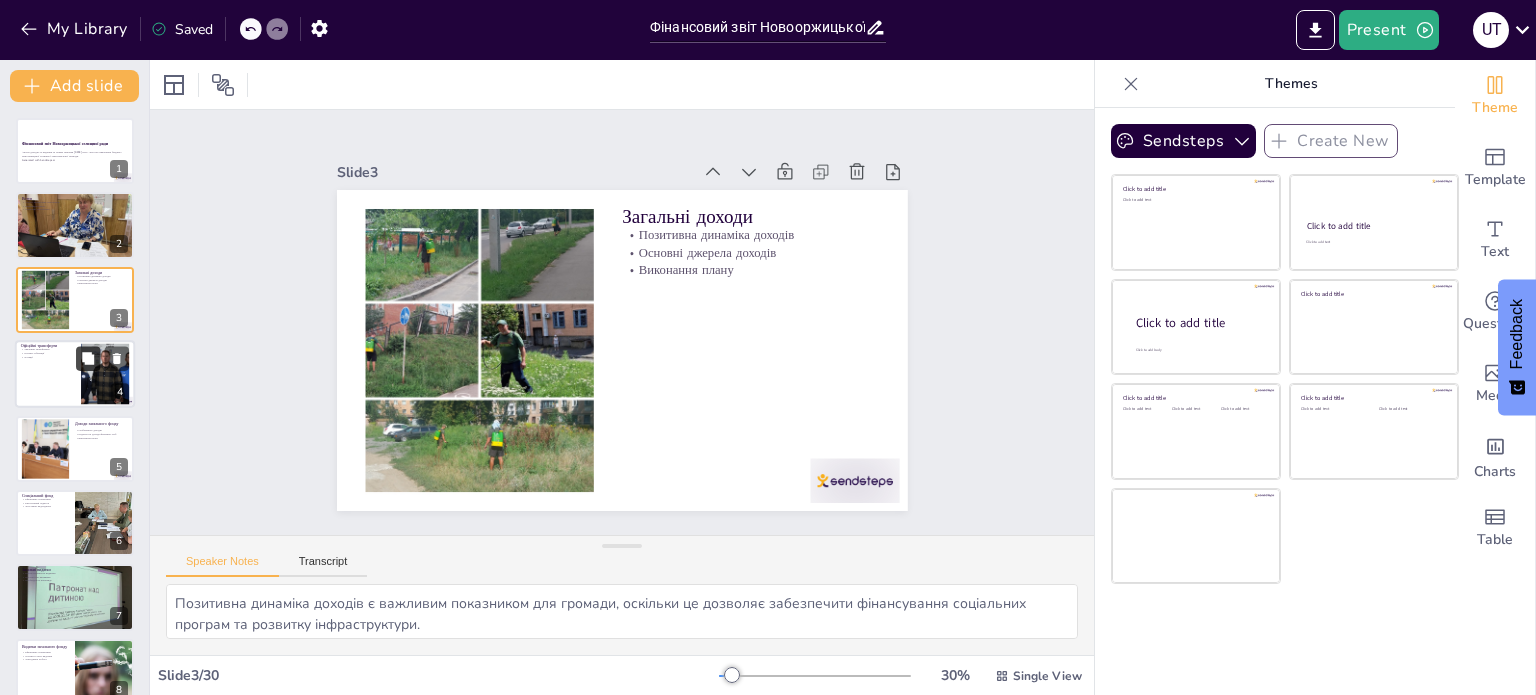 drag, startPoint x: 76, startPoint y: 368, endPoint x: 90, endPoint y: 368, distance: 14 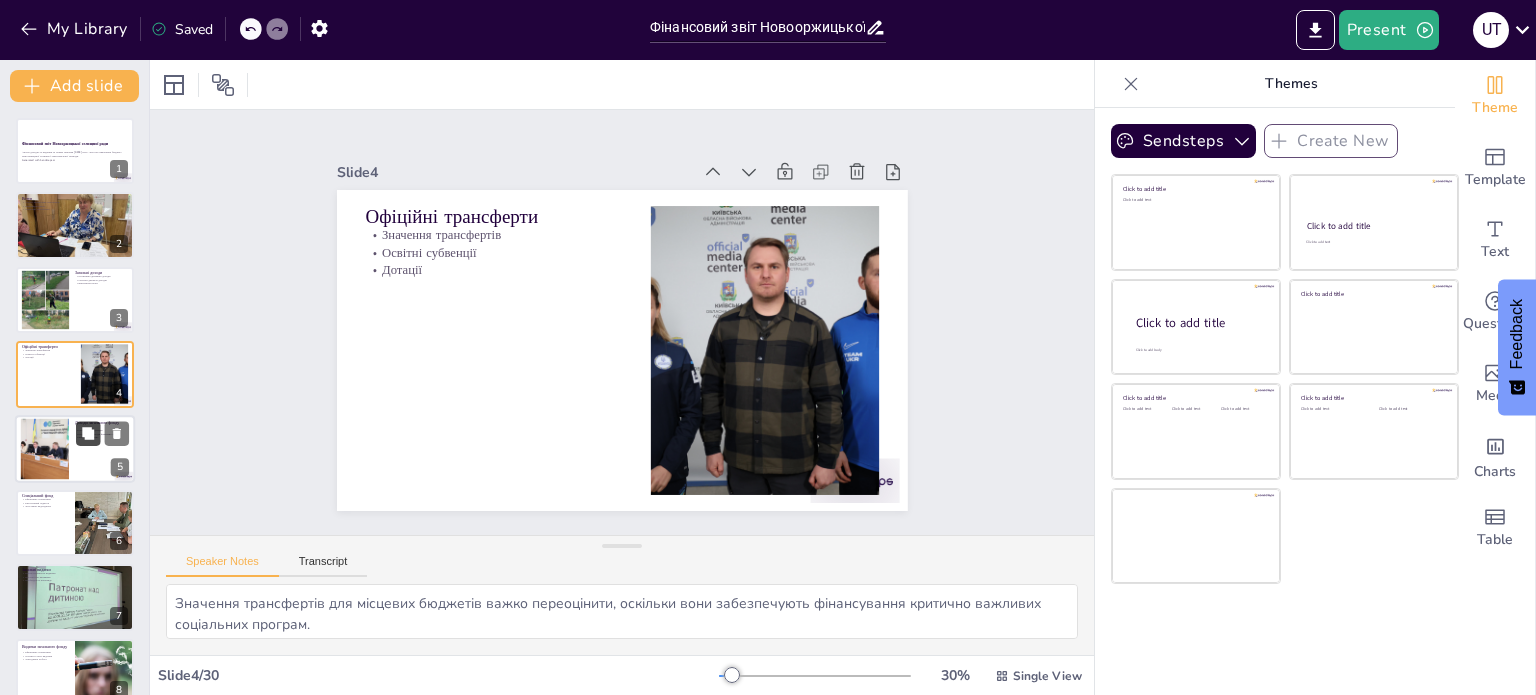click 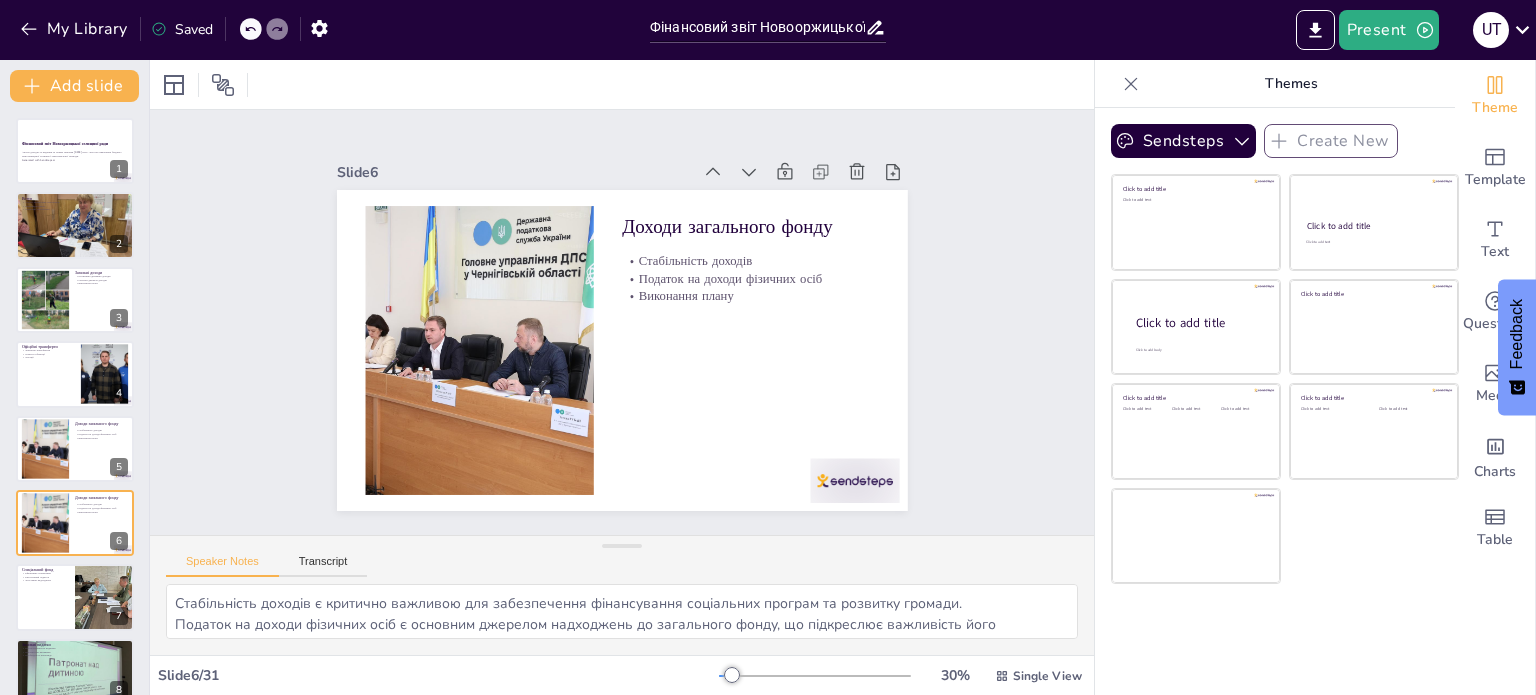 scroll, scrollTop: 124, scrollLeft: 0, axis: vertical 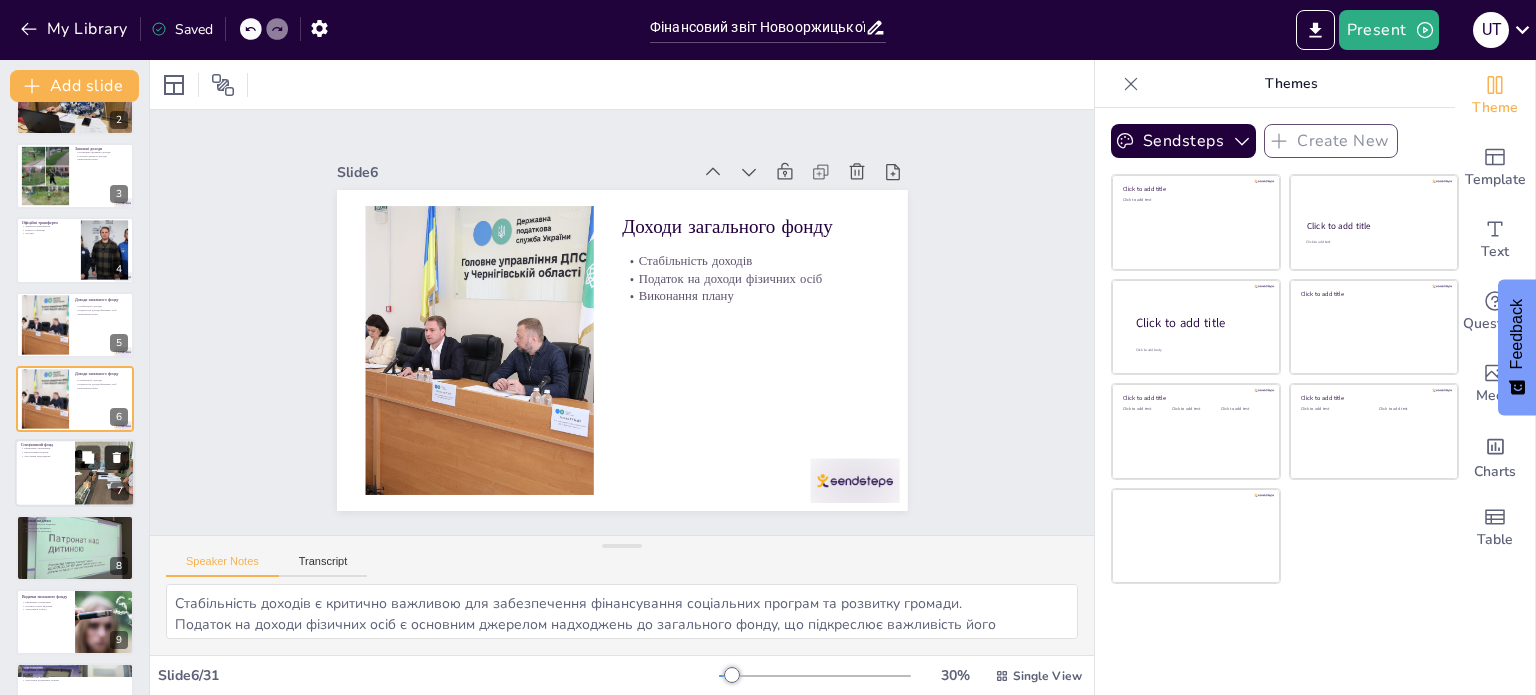 click at bounding box center [117, 458] 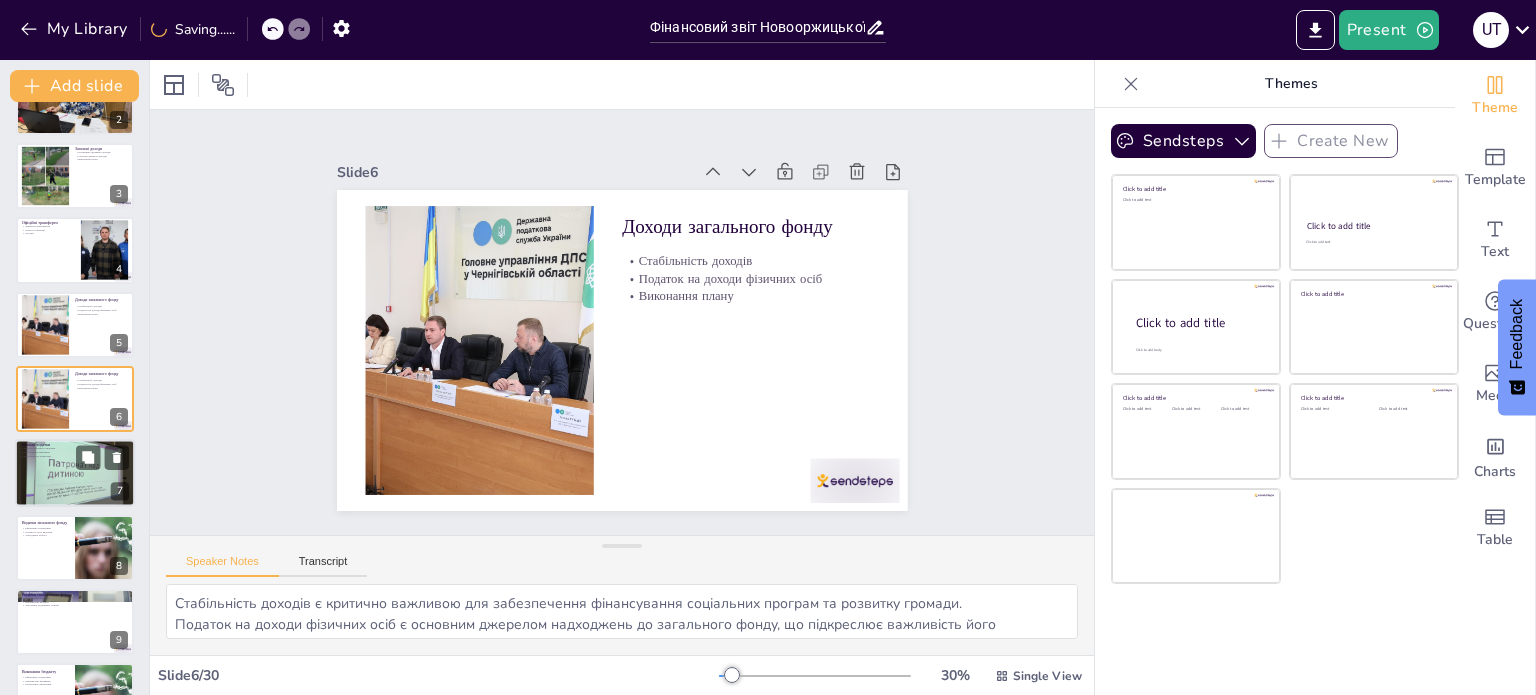 click at bounding box center [75, 473] 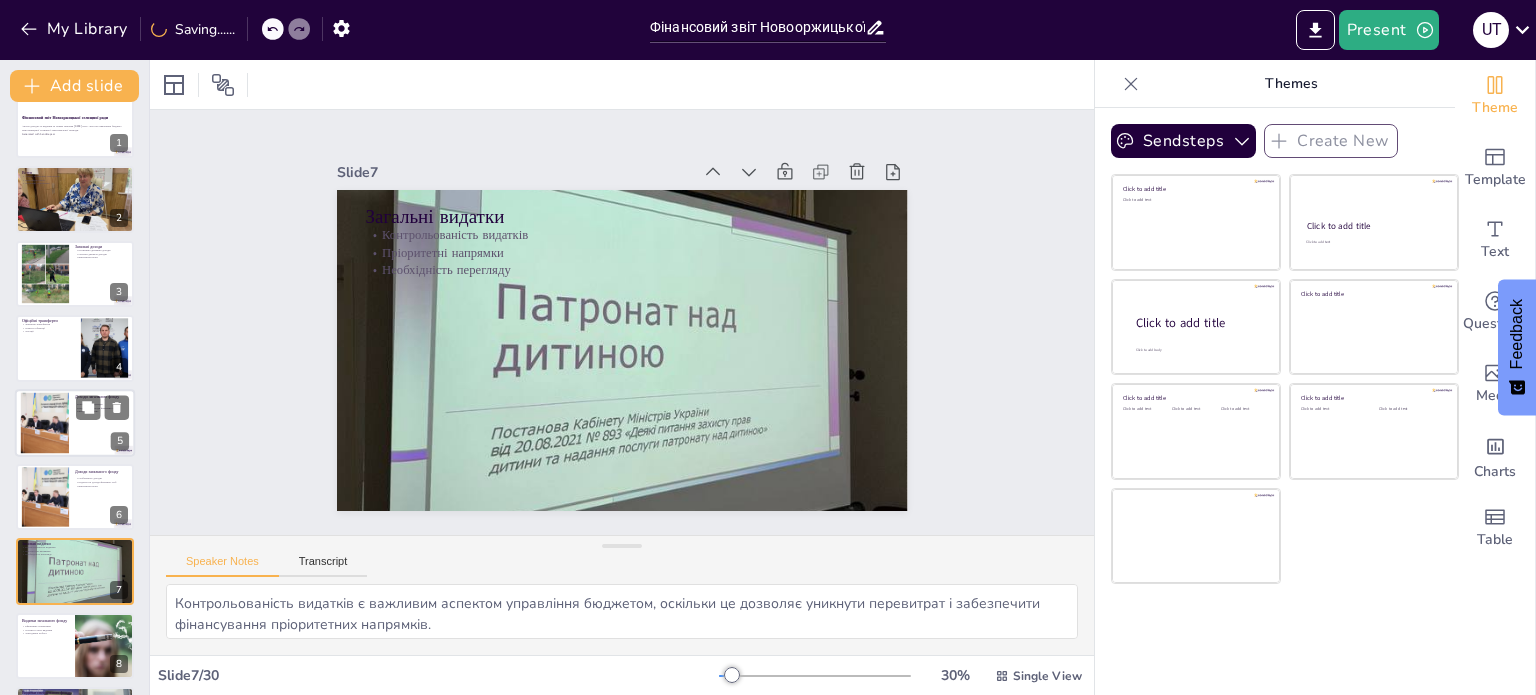 scroll, scrollTop: 0, scrollLeft: 0, axis: both 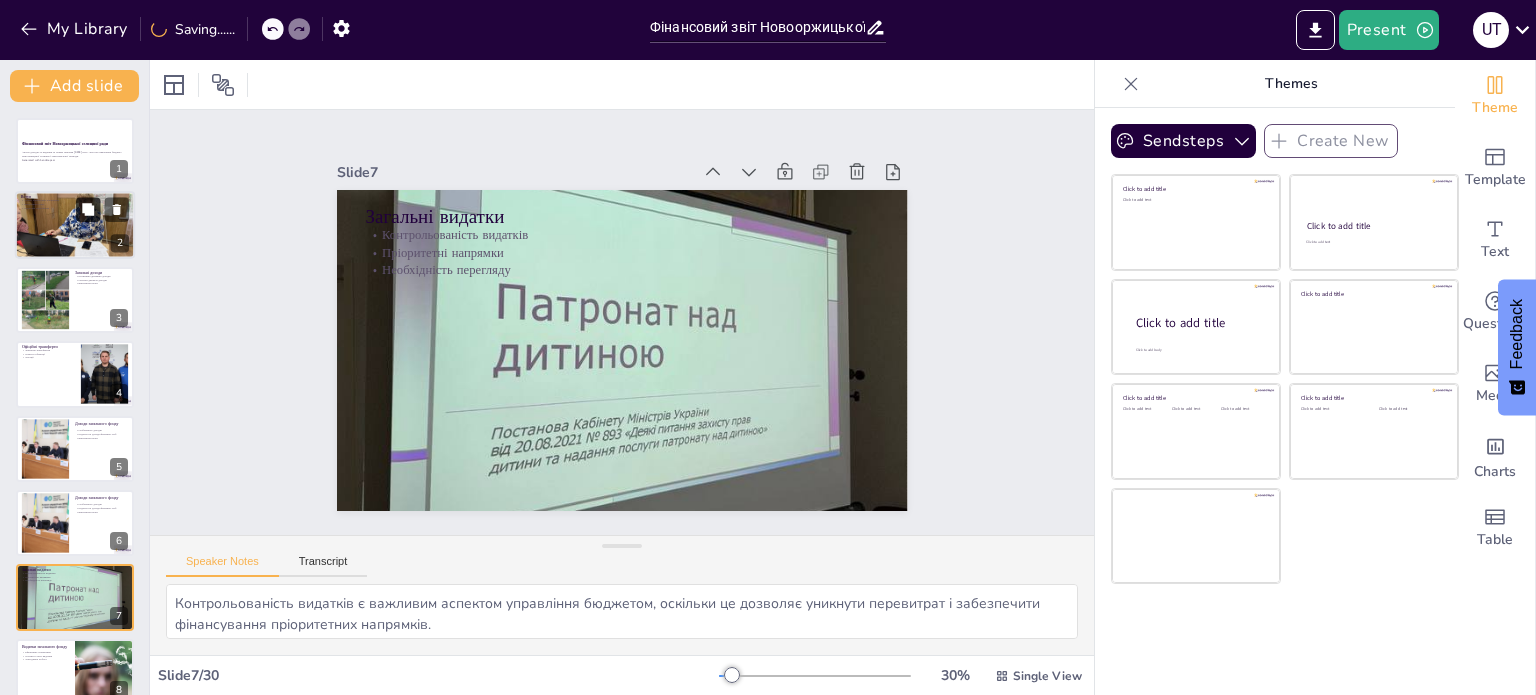 click 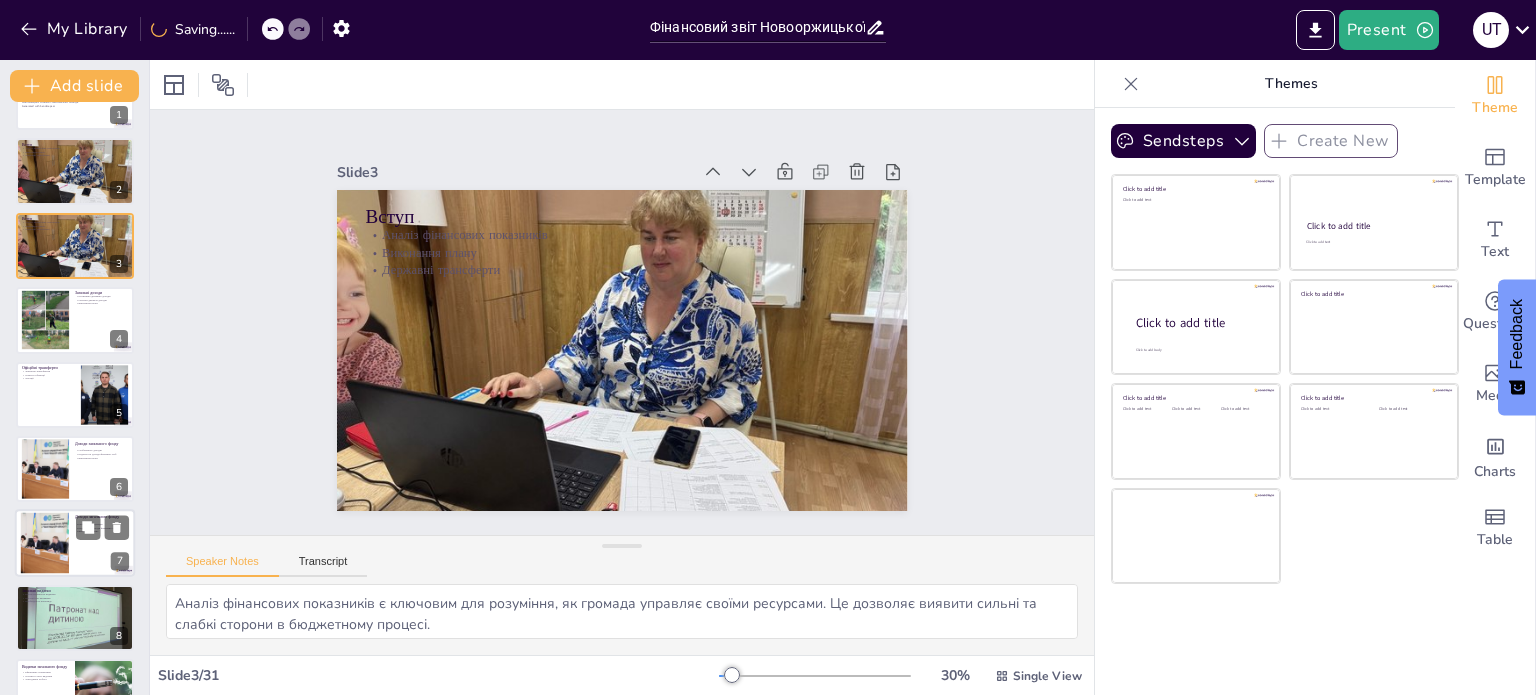 scroll, scrollTop: 100, scrollLeft: 0, axis: vertical 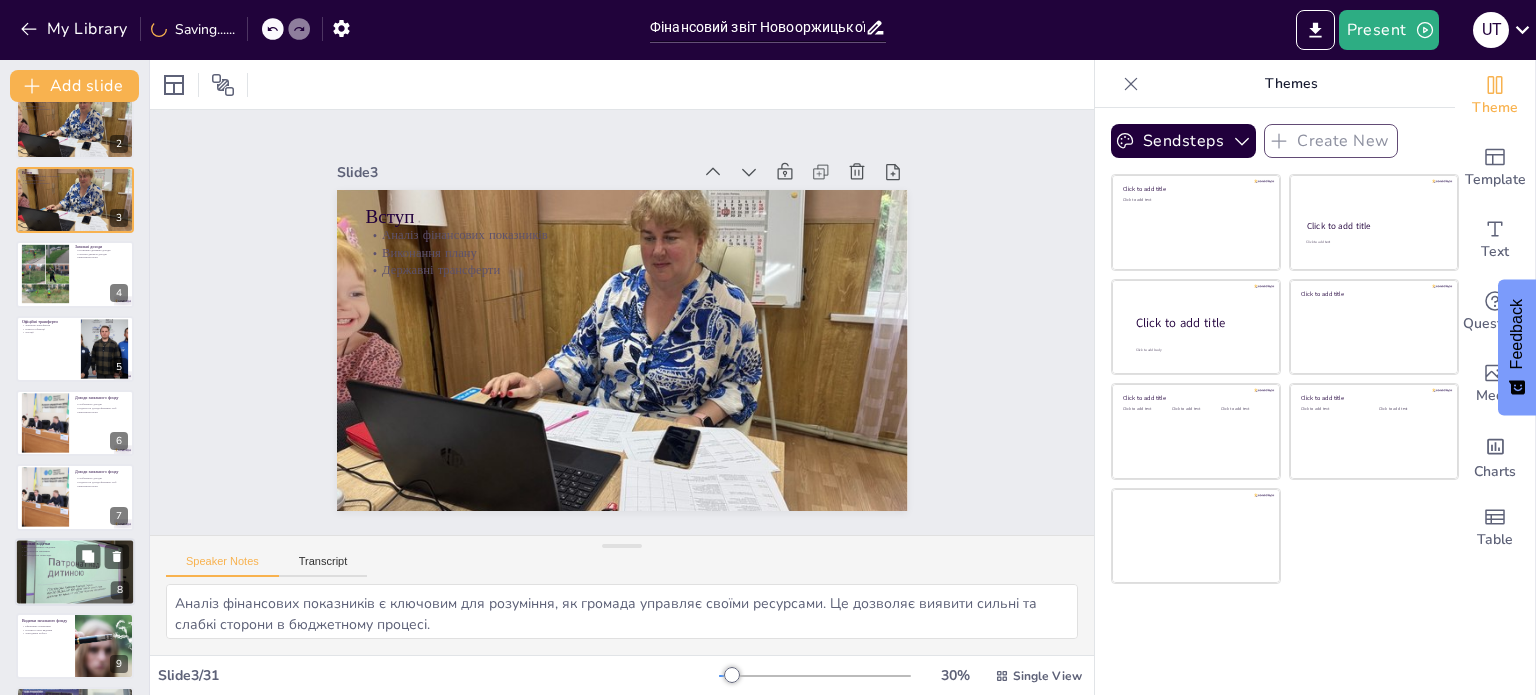 drag, startPoint x: 58, startPoint y: 552, endPoint x: 83, endPoint y: 545, distance: 25.96151 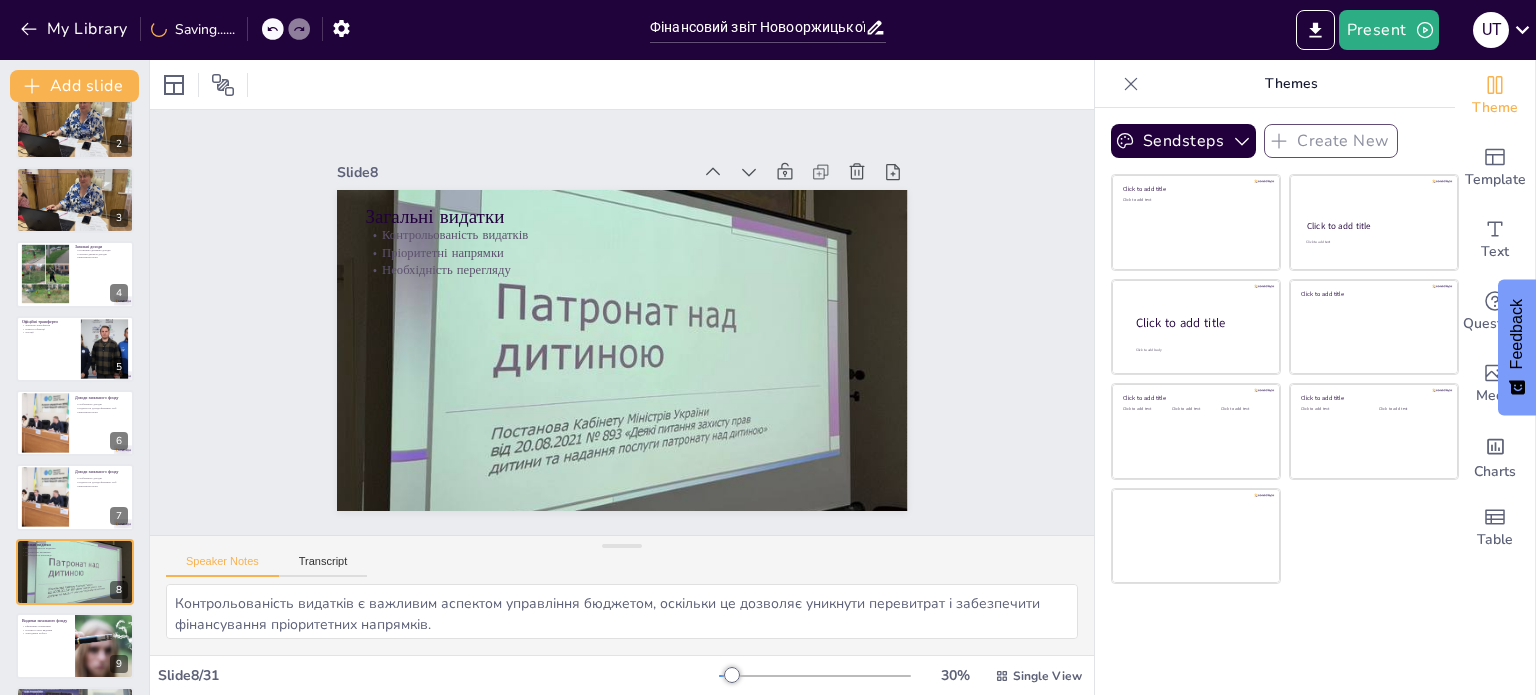 scroll, scrollTop: 273, scrollLeft: 0, axis: vertical 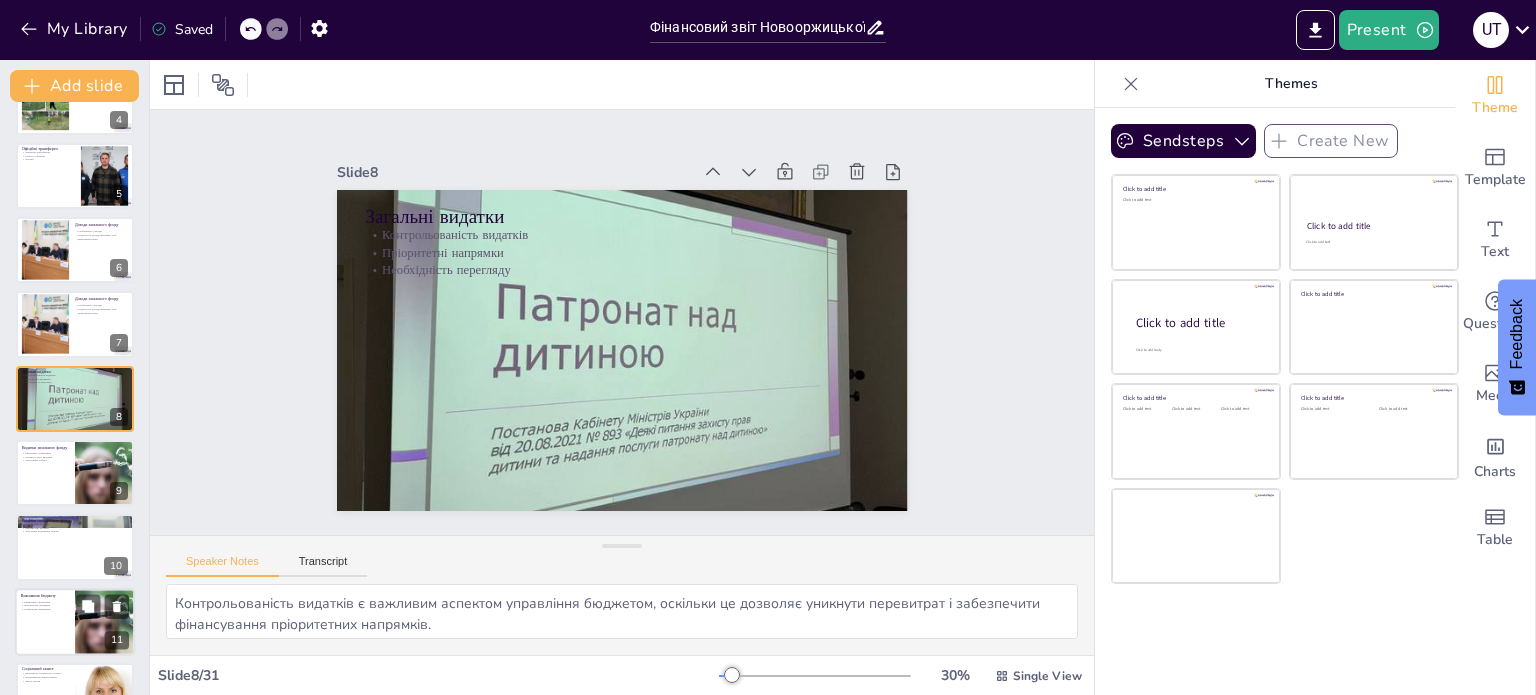 click at bounding box center (75, 622) 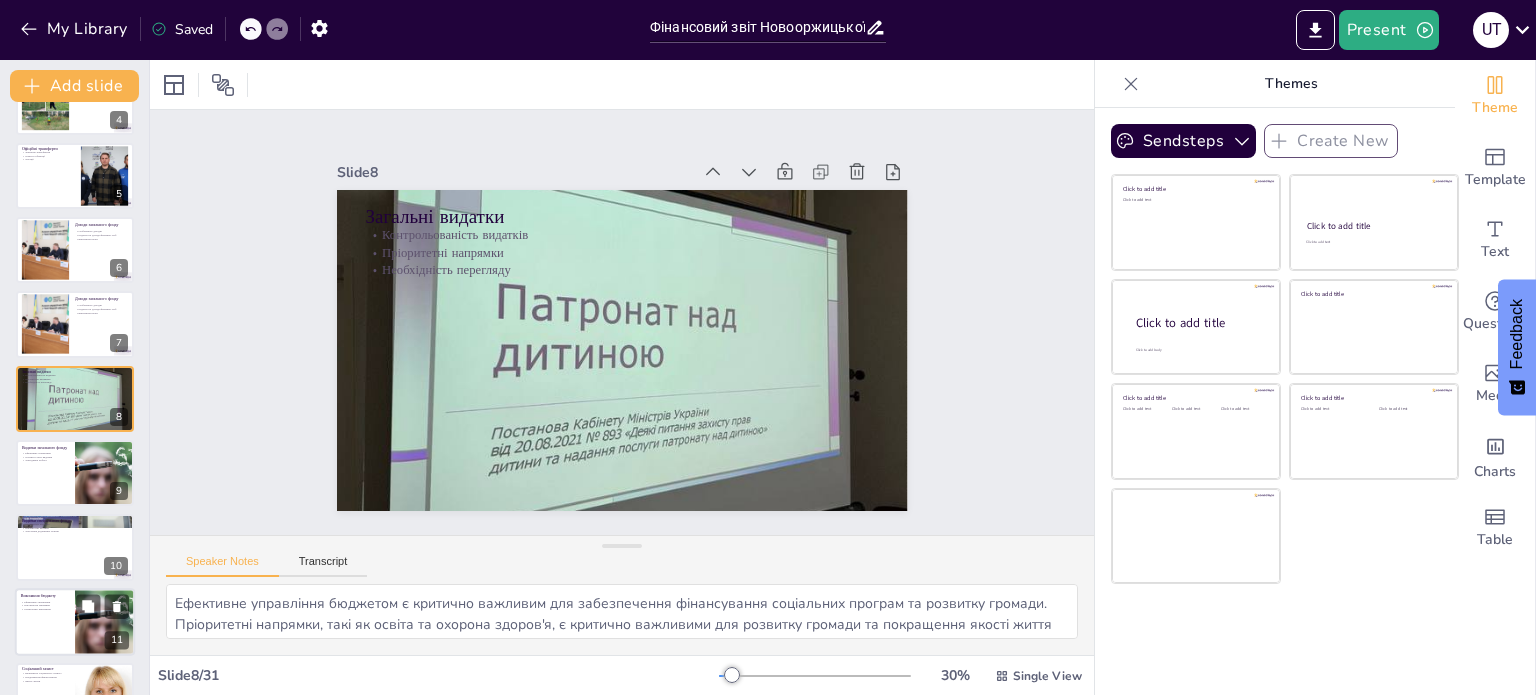 scroll, scrollTop: 496, scrollLeft: 0, axis: vertical 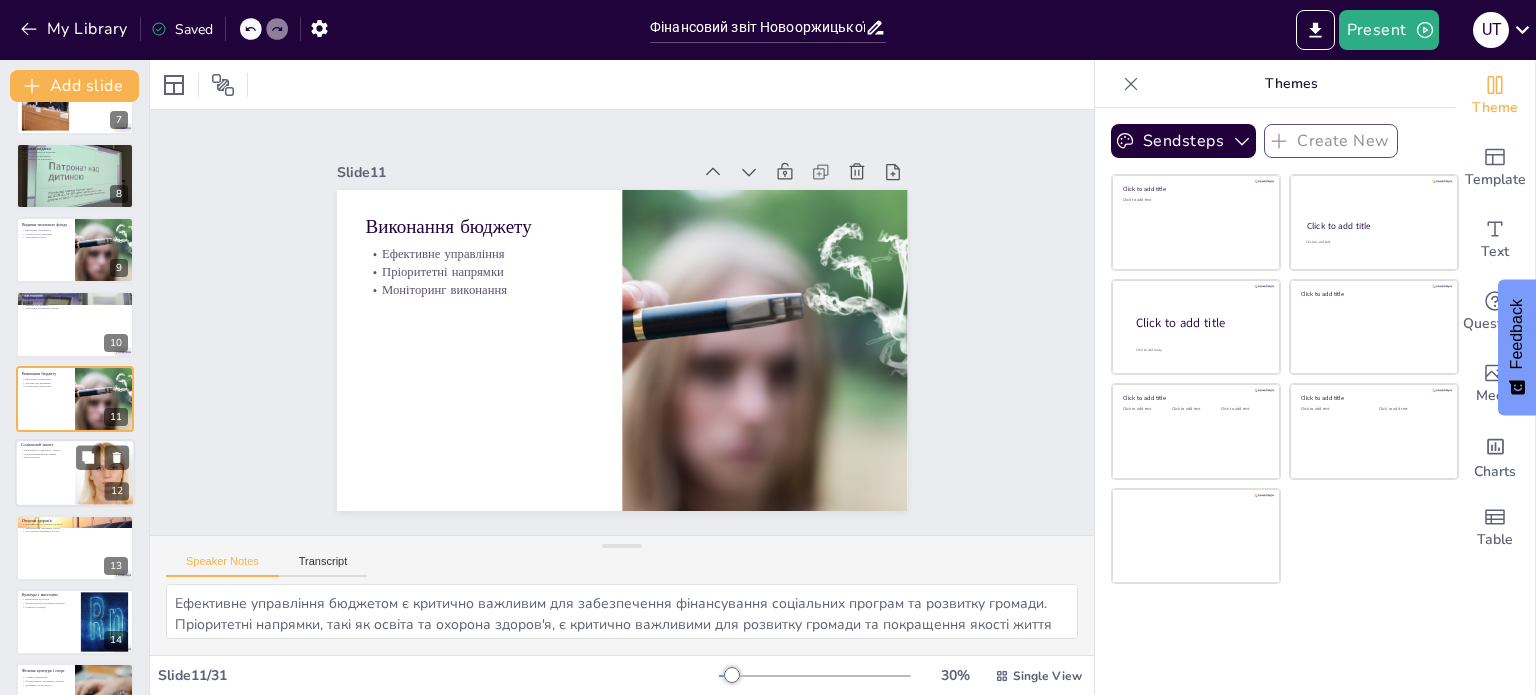 click at bounding box center [75, 473] 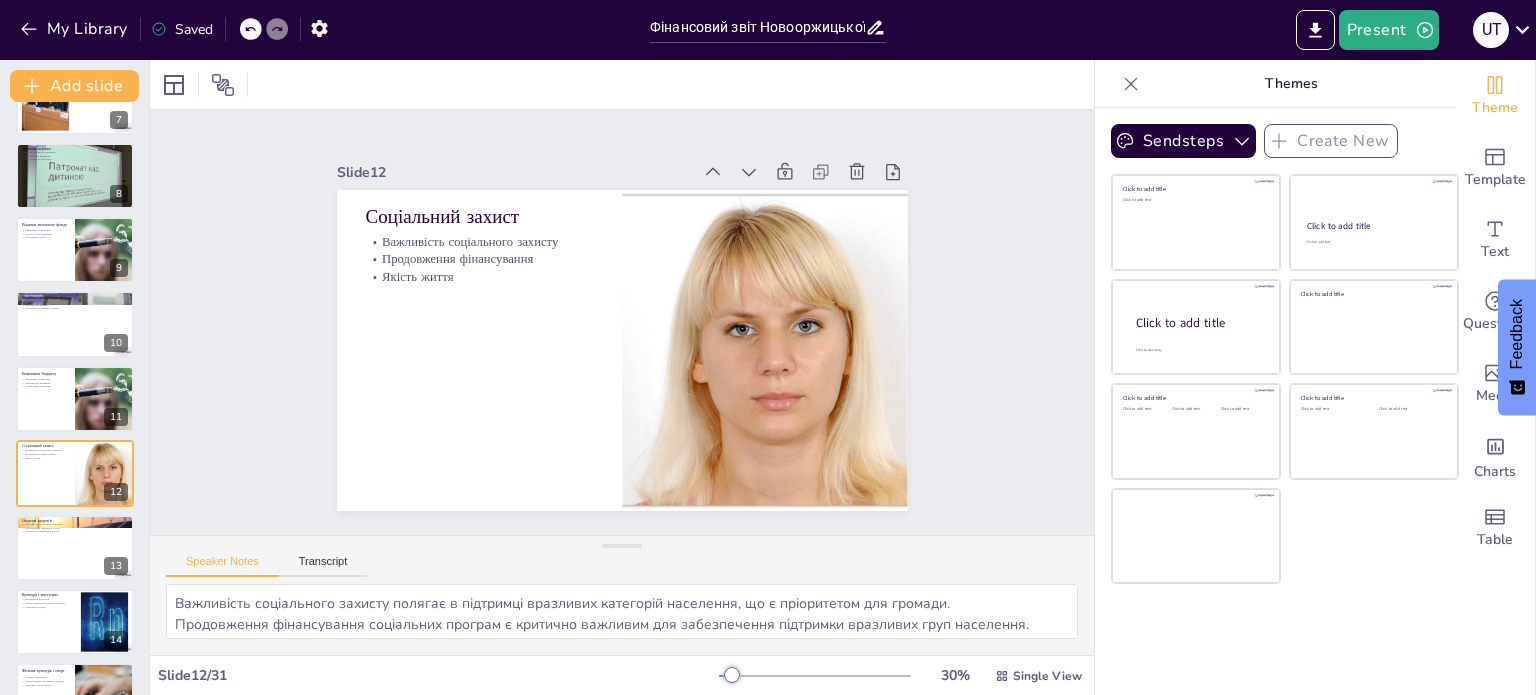 scroll, scrollTop: 571, scrollLeft: 0, axis: vertical 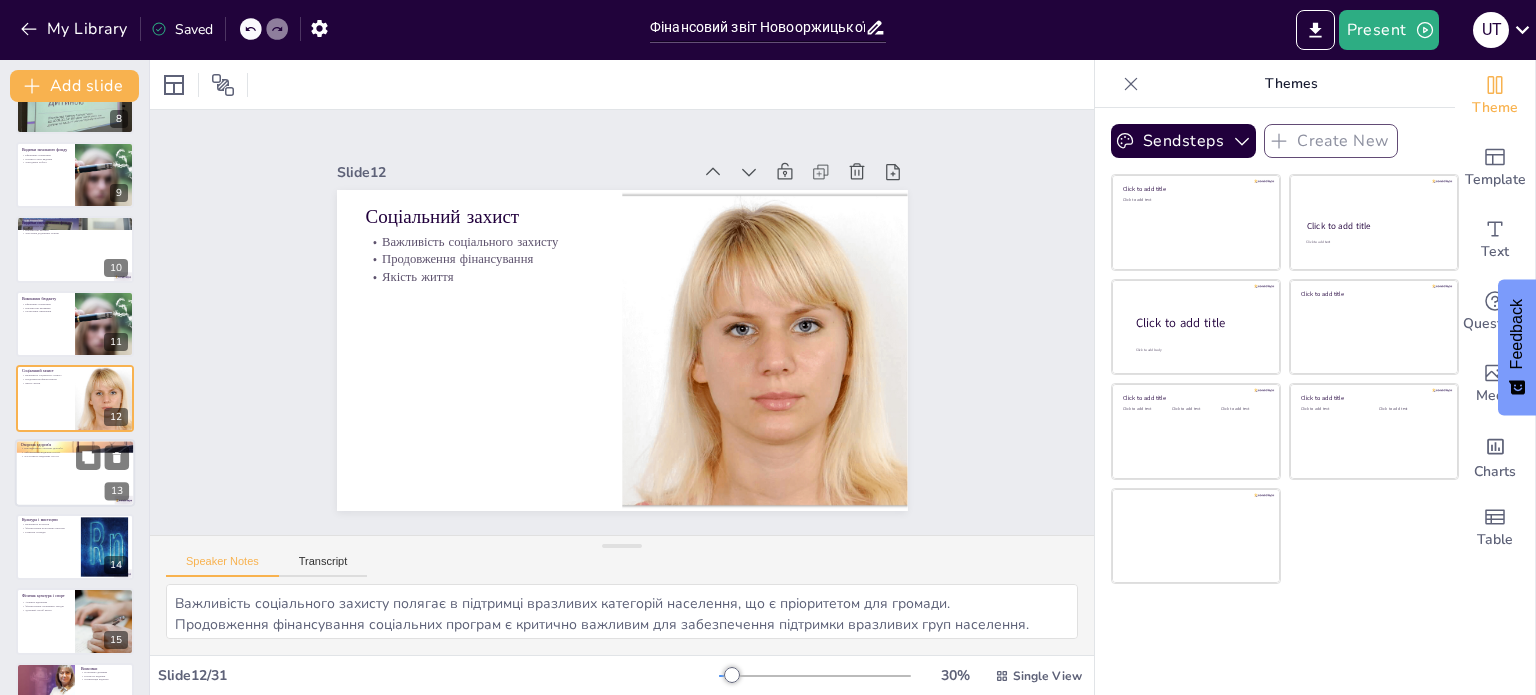 click at bounding box center (75, 473) 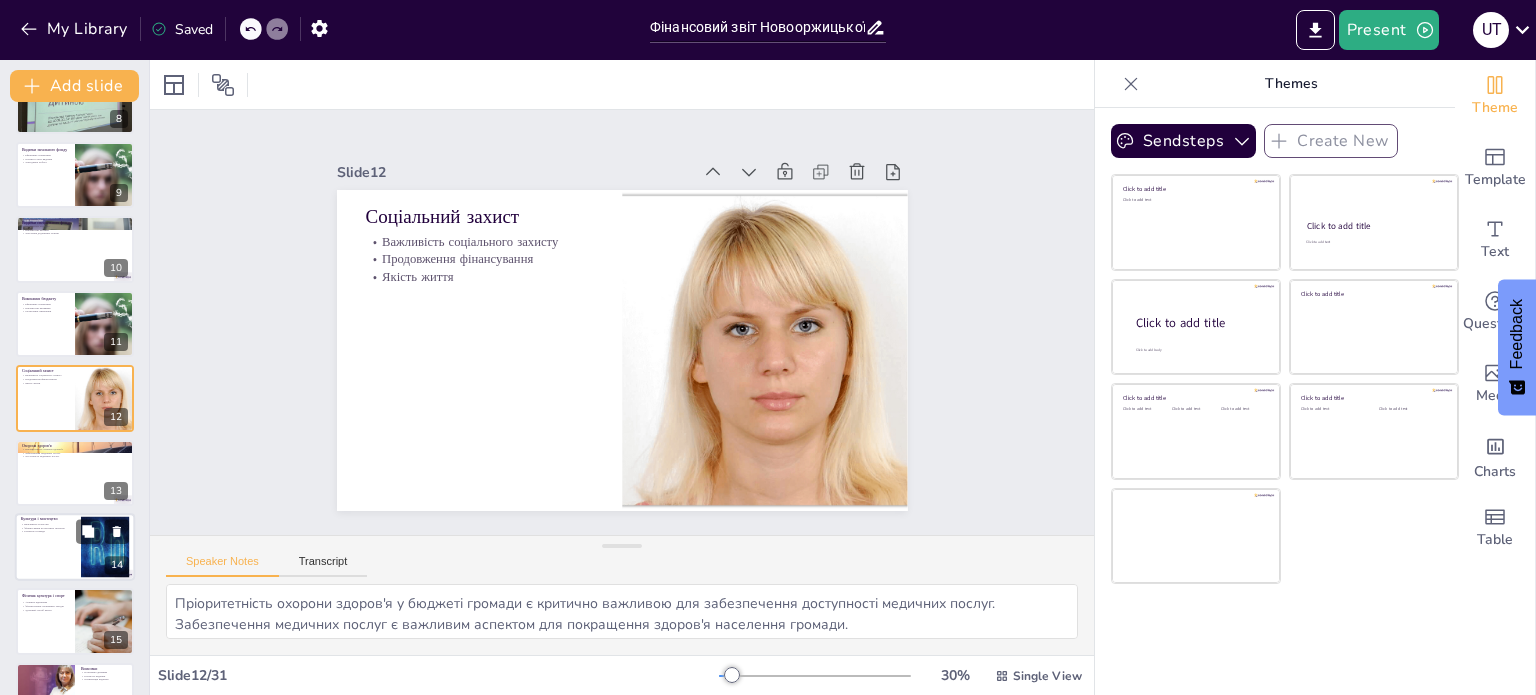 scroll, scrollTop: 644, scrollLeft: 0, axis: vertical 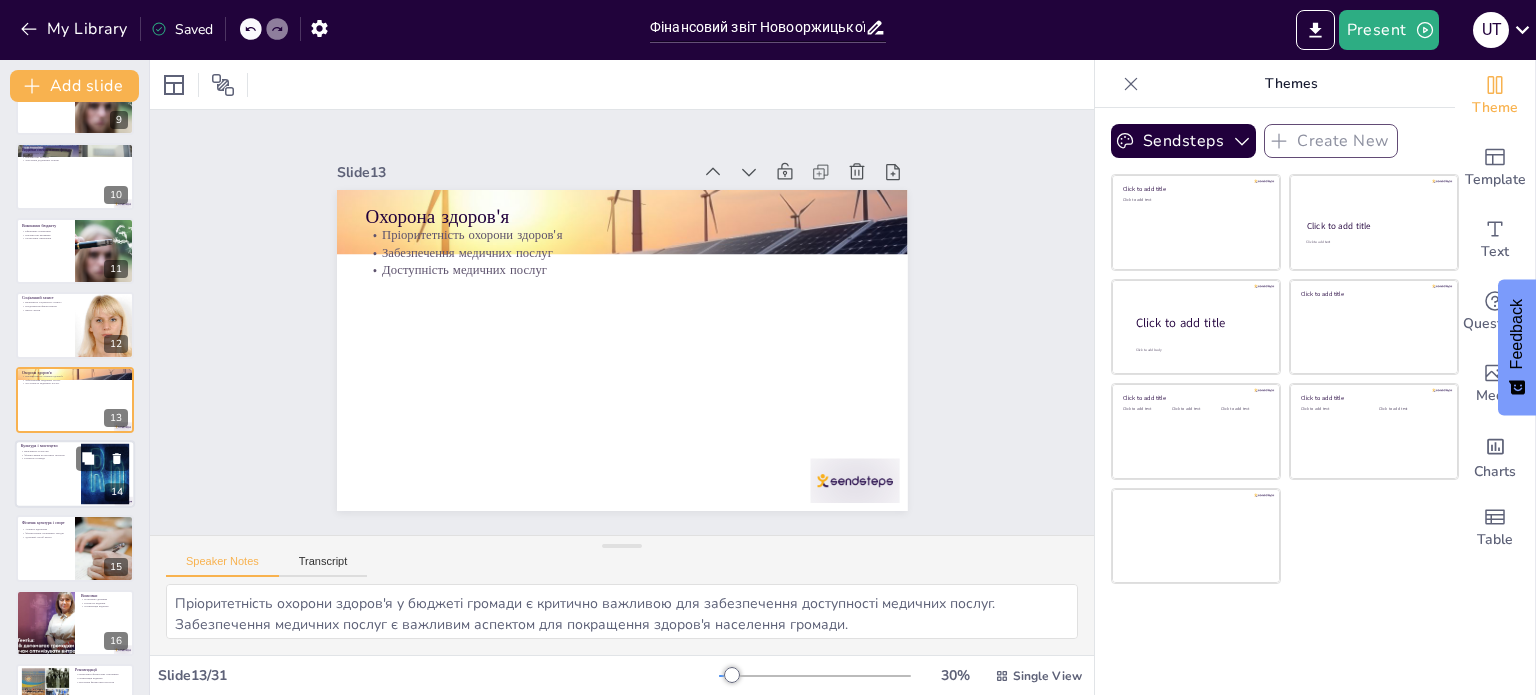 click on "Розвиток громади" at bounding box center (48, 459) 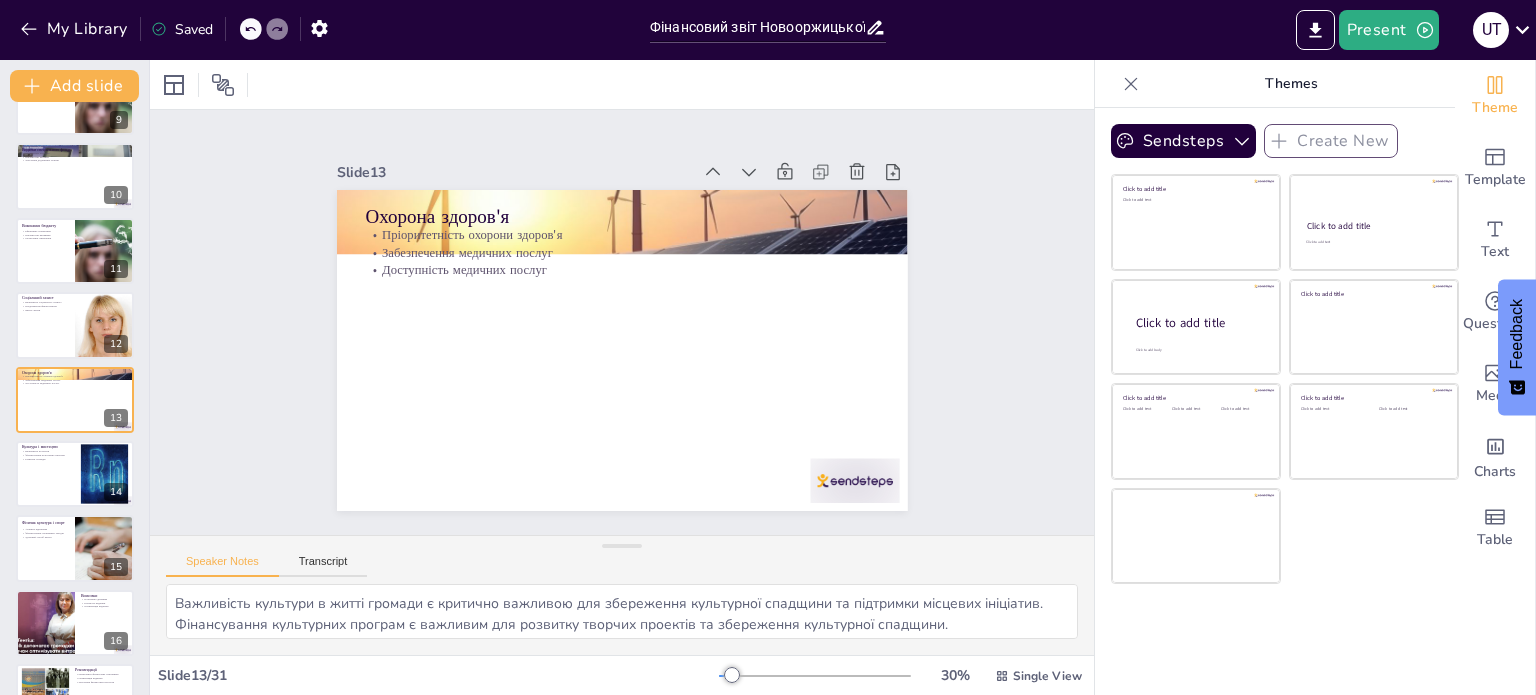 scroll, scrollTop: 719, scrollLeft: 0, axis: vertical 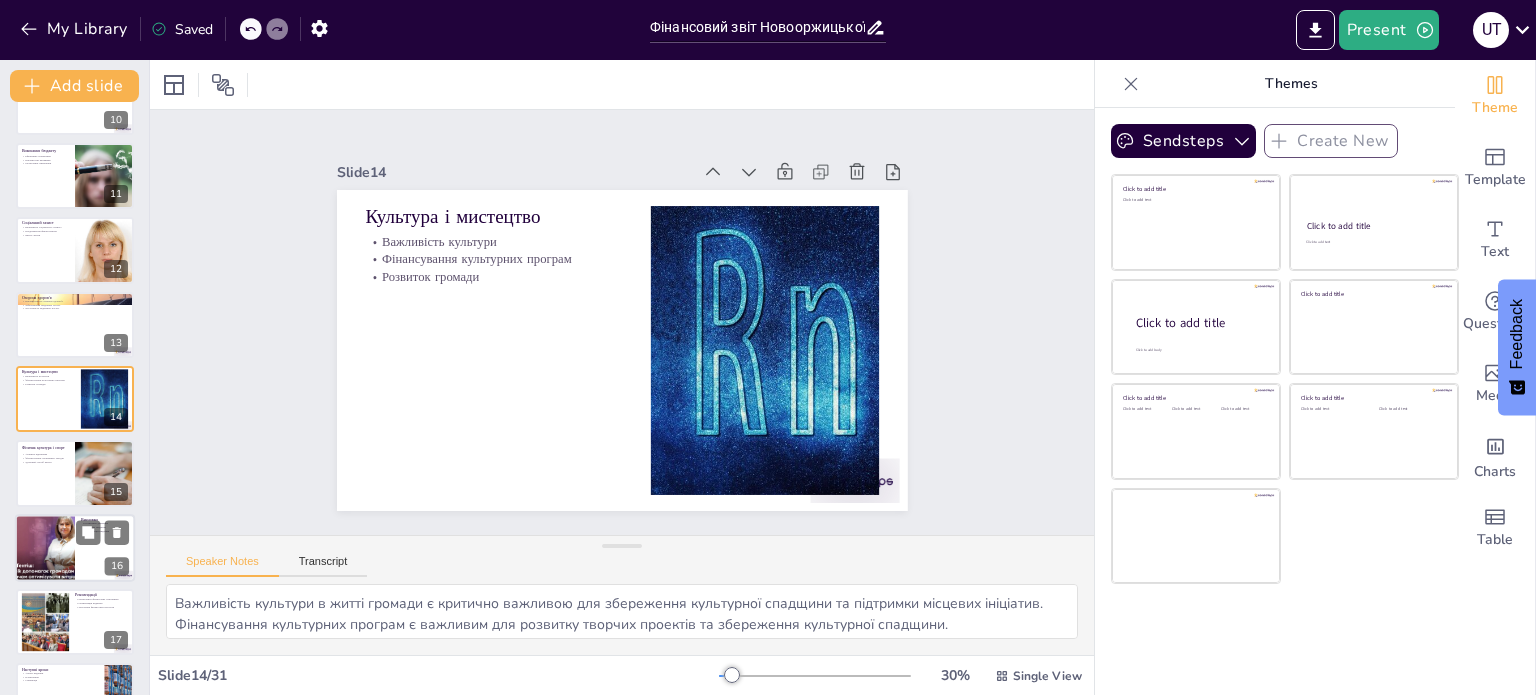 click at bounding box center (45, 548) 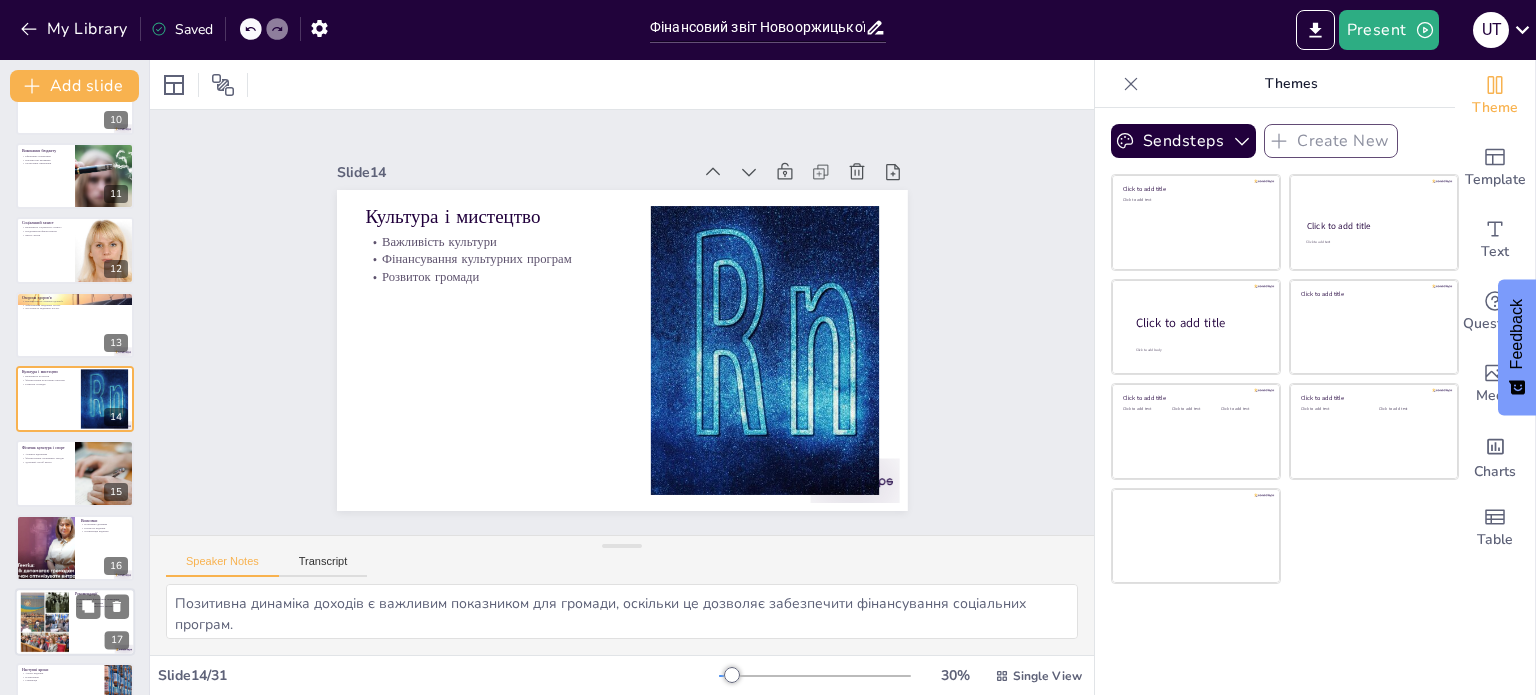 scroll, scrollTop: 868, scrollLeft: 0, axis: vertical 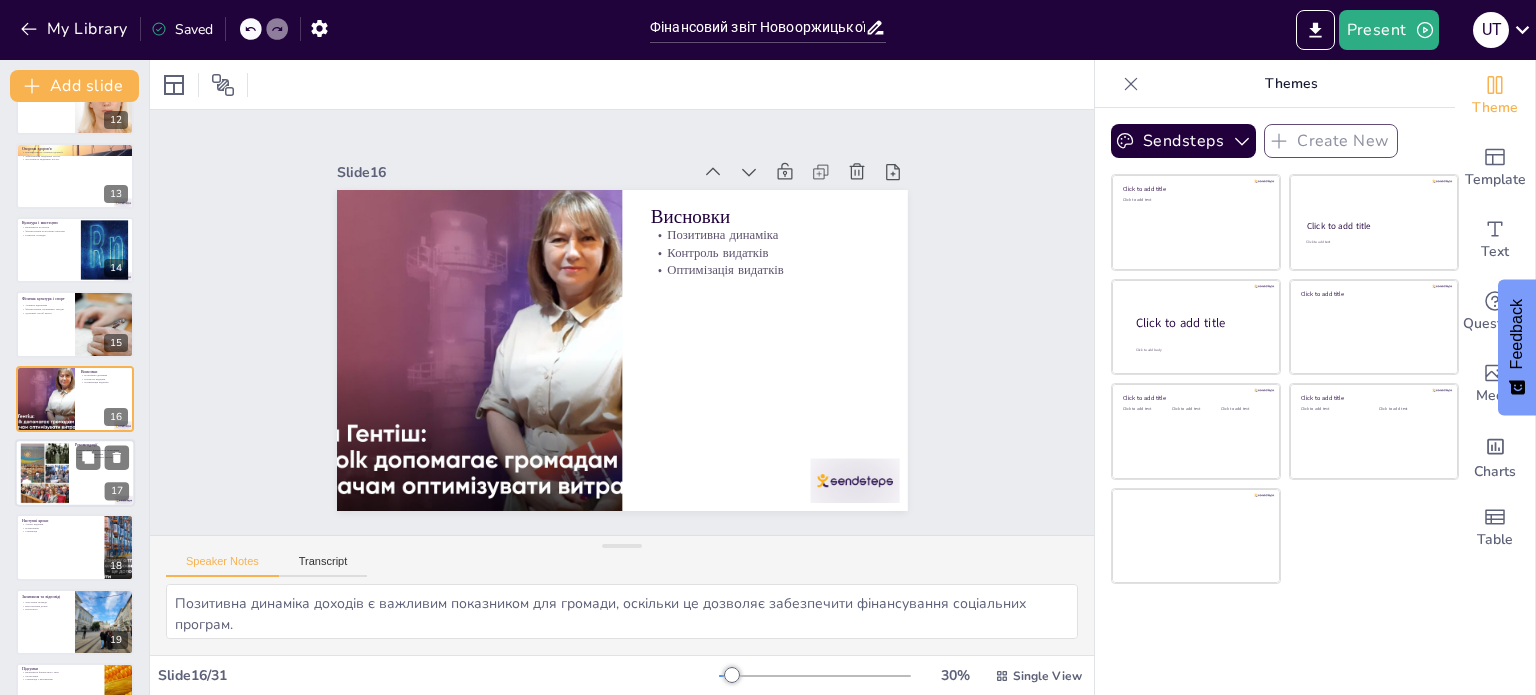 click at bounding box center [44, 473] 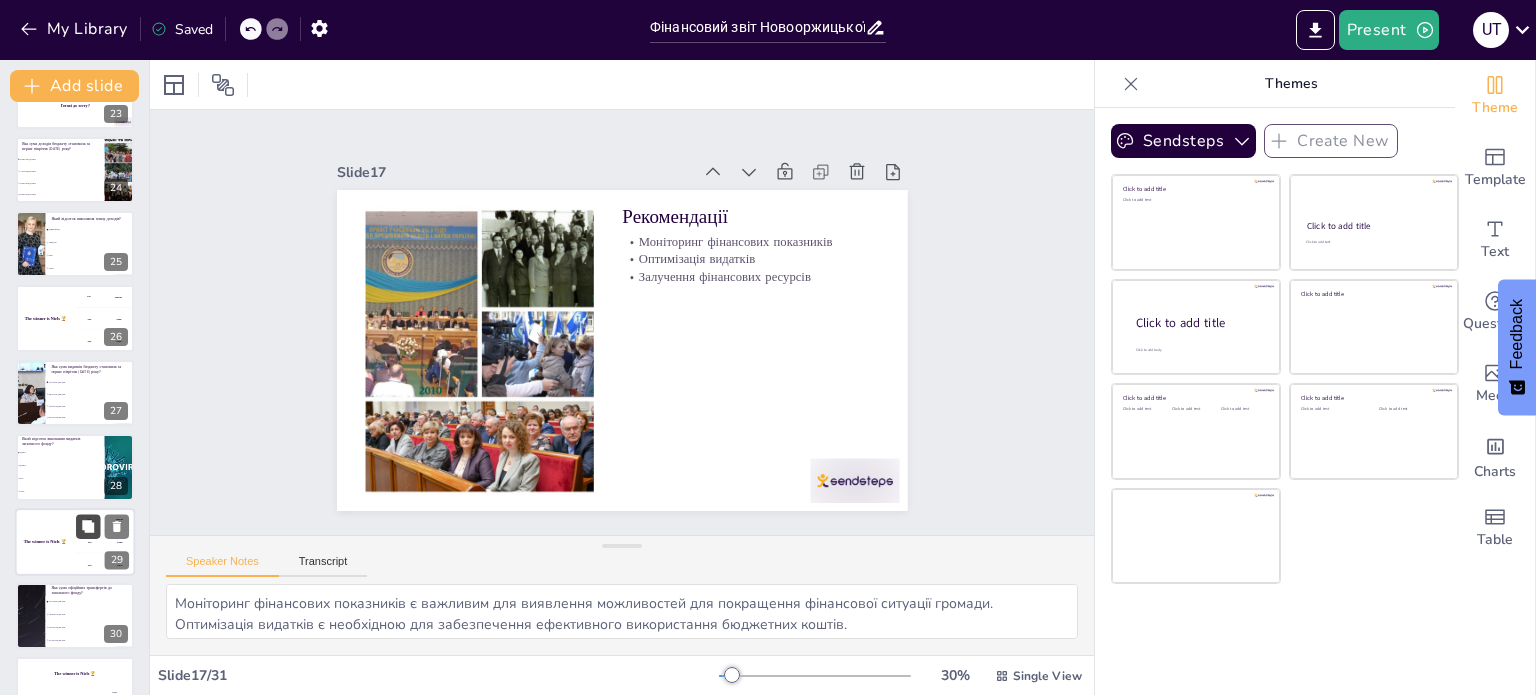 scroll, scrollTop: 1736, scrollLeft: 0, axis: vertical 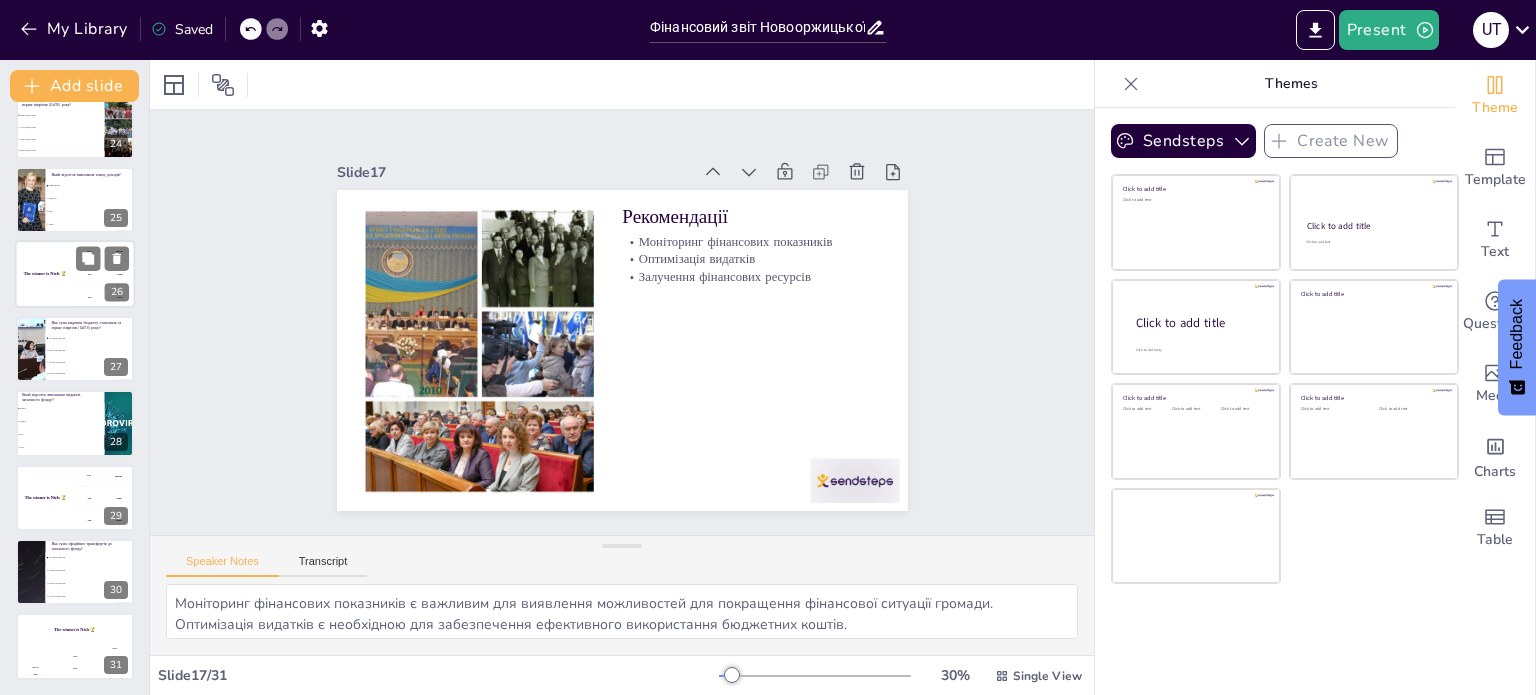 click on "The winner is   Niels 🏆" at bounding box center [45, 275] 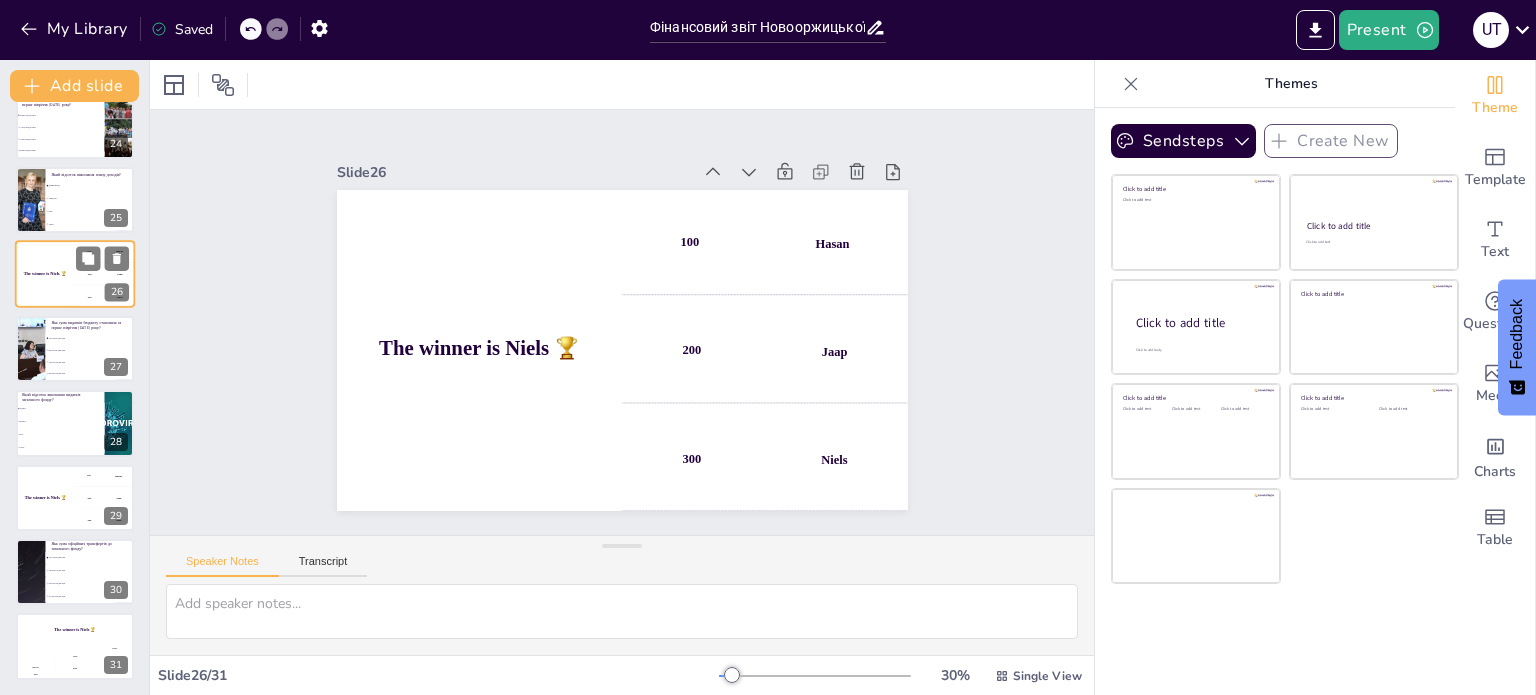scroll, scrollTop: 1612, scrollLeft: 0, axis: vertical 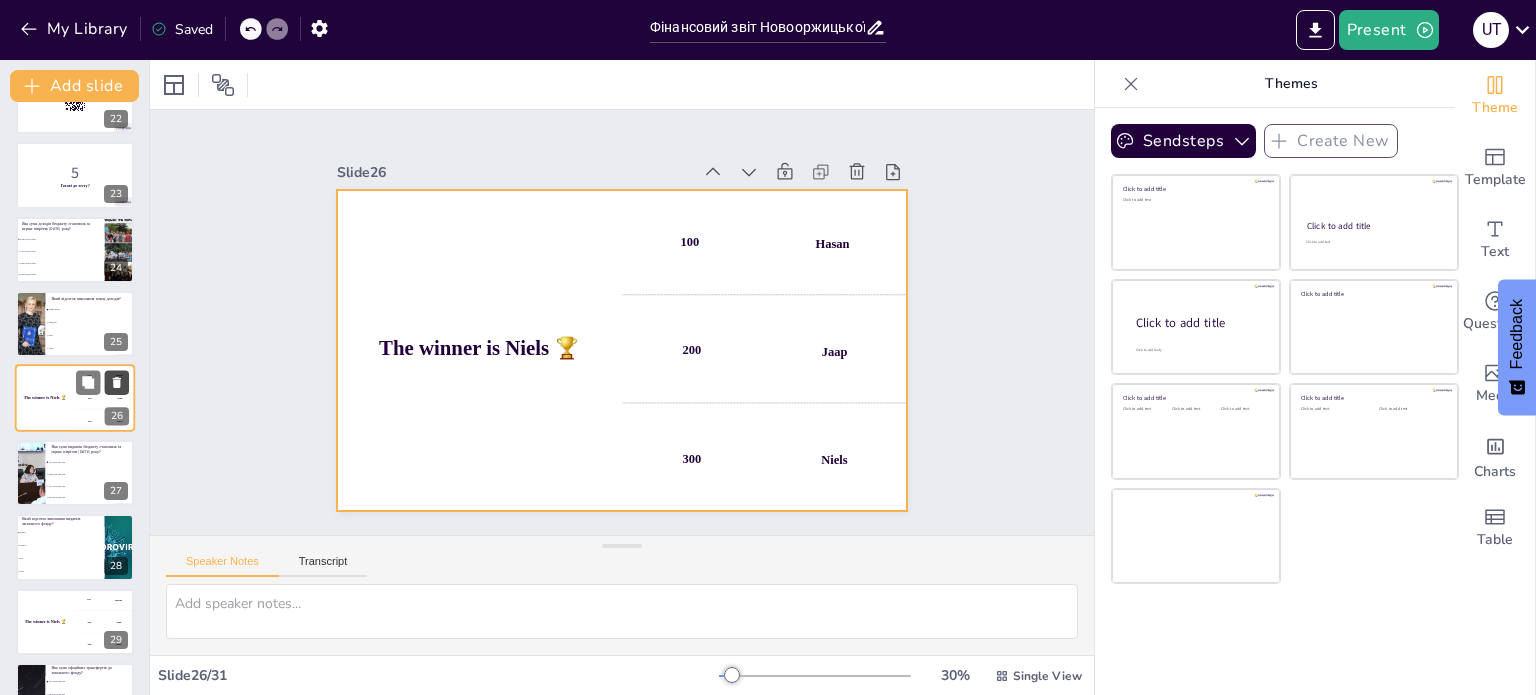 drag, startPoint x: 66, startPoint y: 379, endPoint x: 108, endPoint y: 380, distance: 42.0119 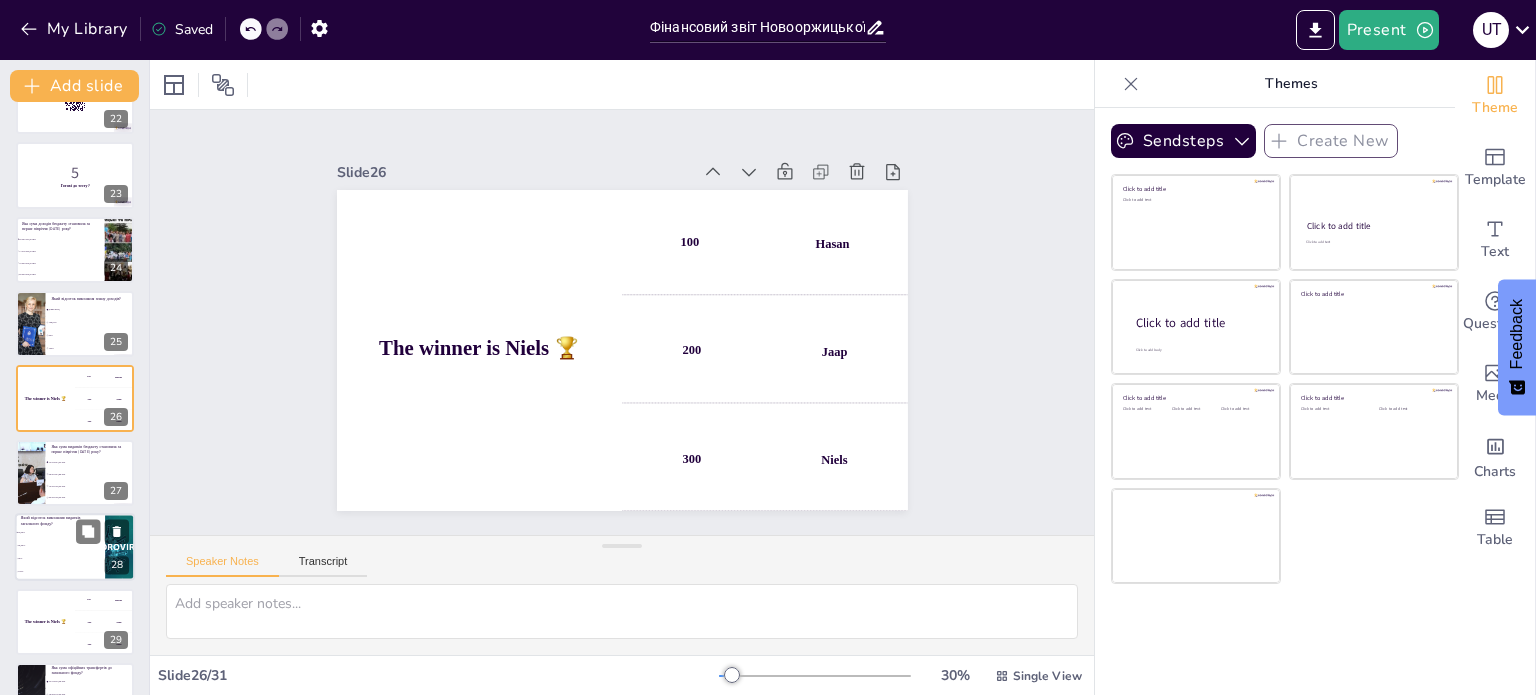 click on "72 534 912,03 грн." at bounding box center (91, 462) 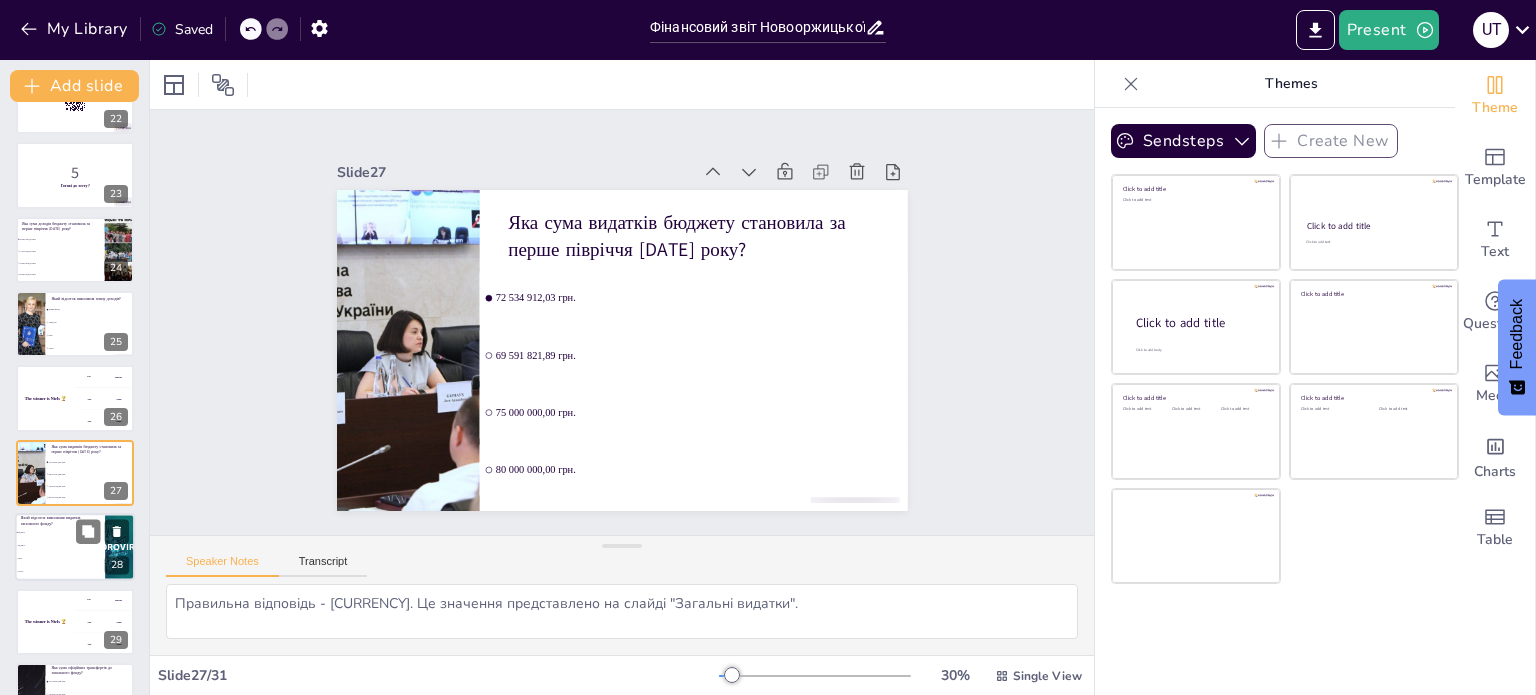 scroll, scrollTop: 1686, scrollLeft: 0, axis: vertical 